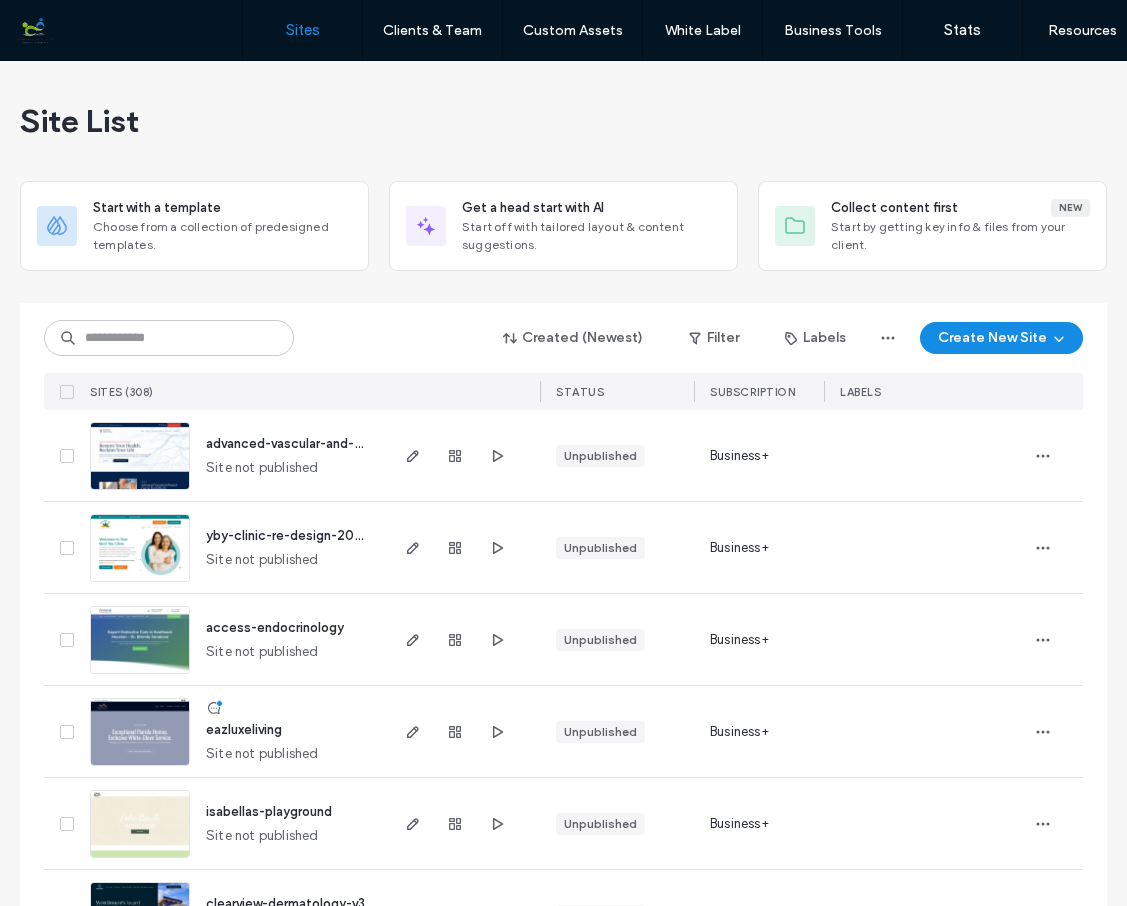 scroll, scrollTop: 0, scrollLeft: 0, axis: both 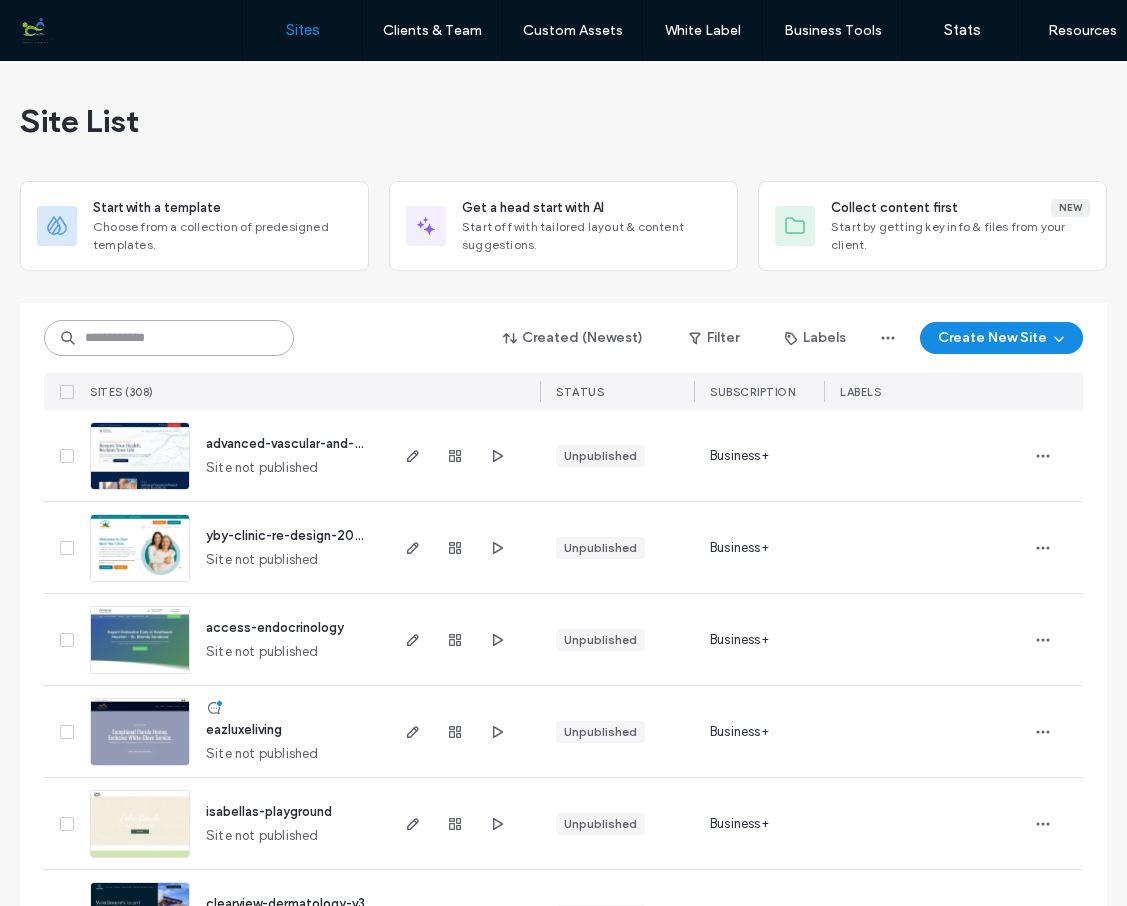 click at bounding box center [169, 338] 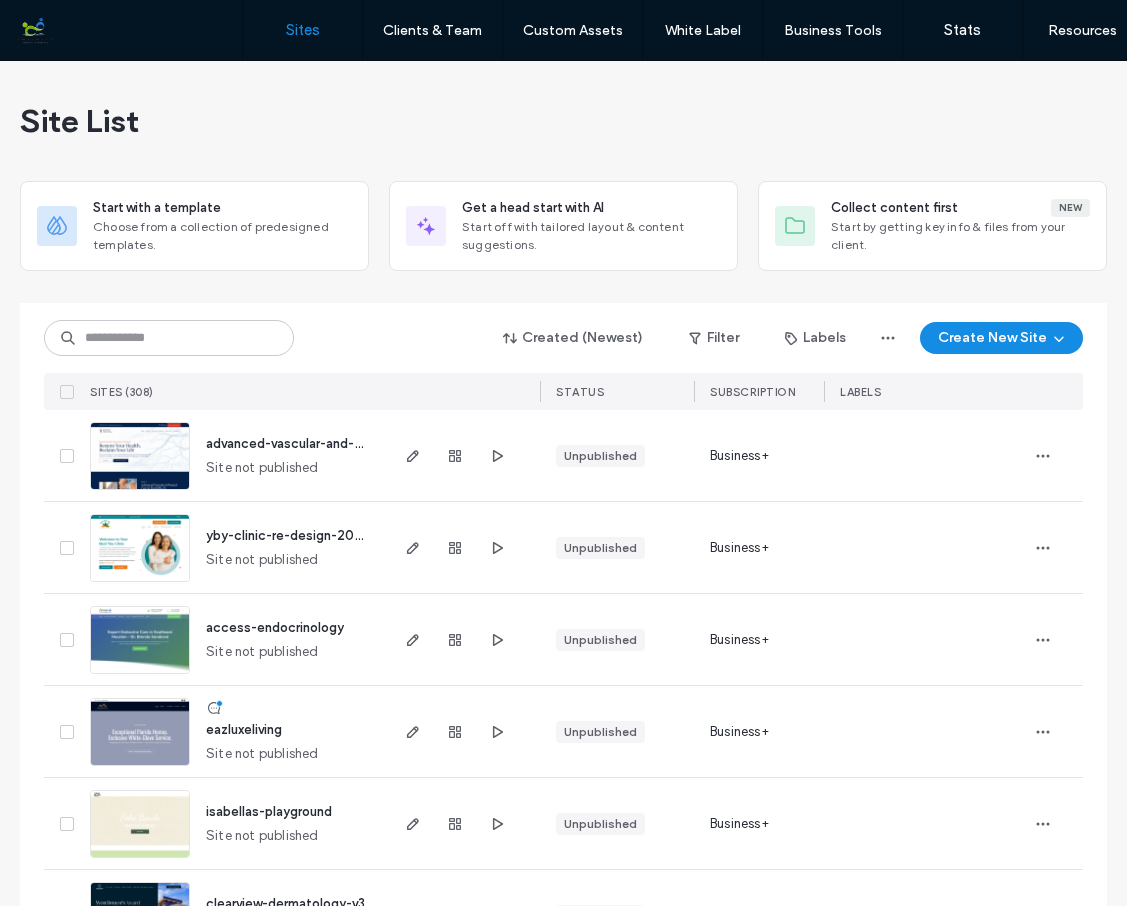 click at bounding box center [140, 583] 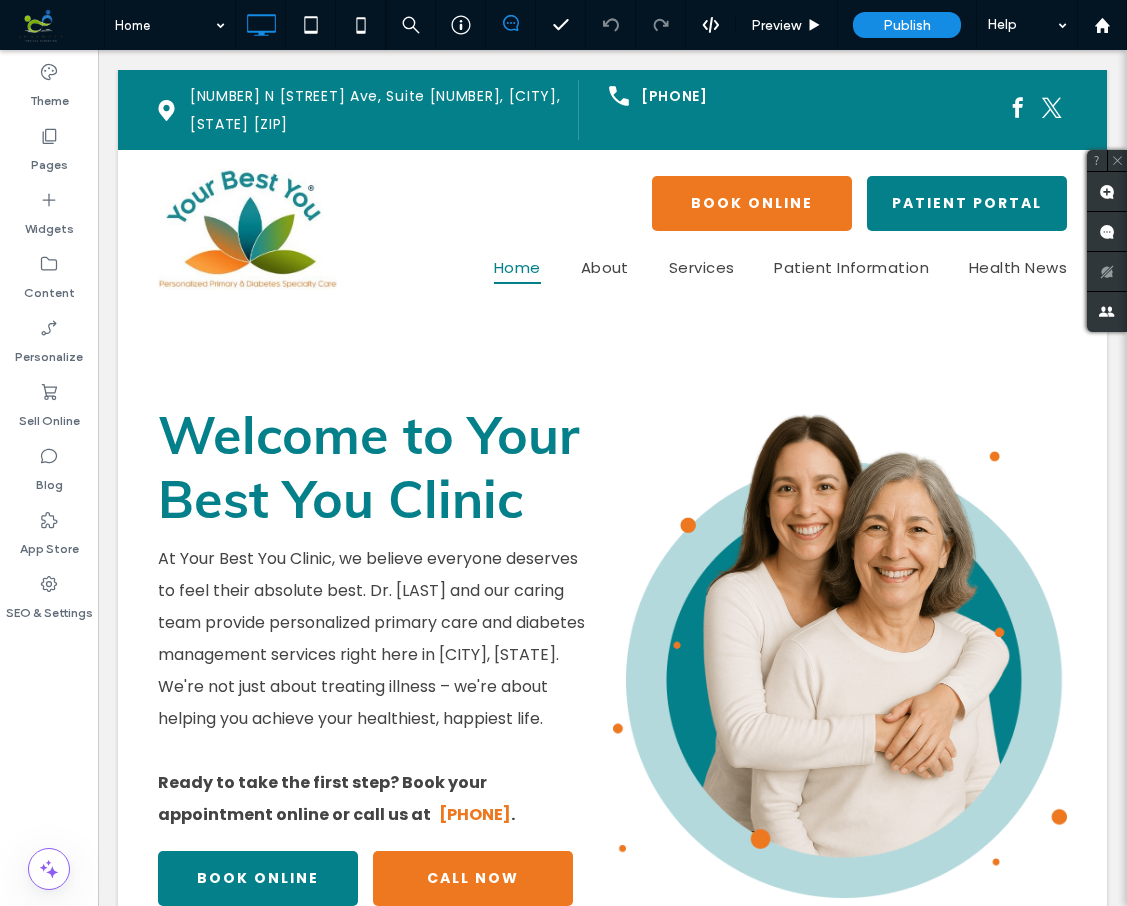 scroll, scrollTop: 1369, scrollLeft: 0, axis: vertical 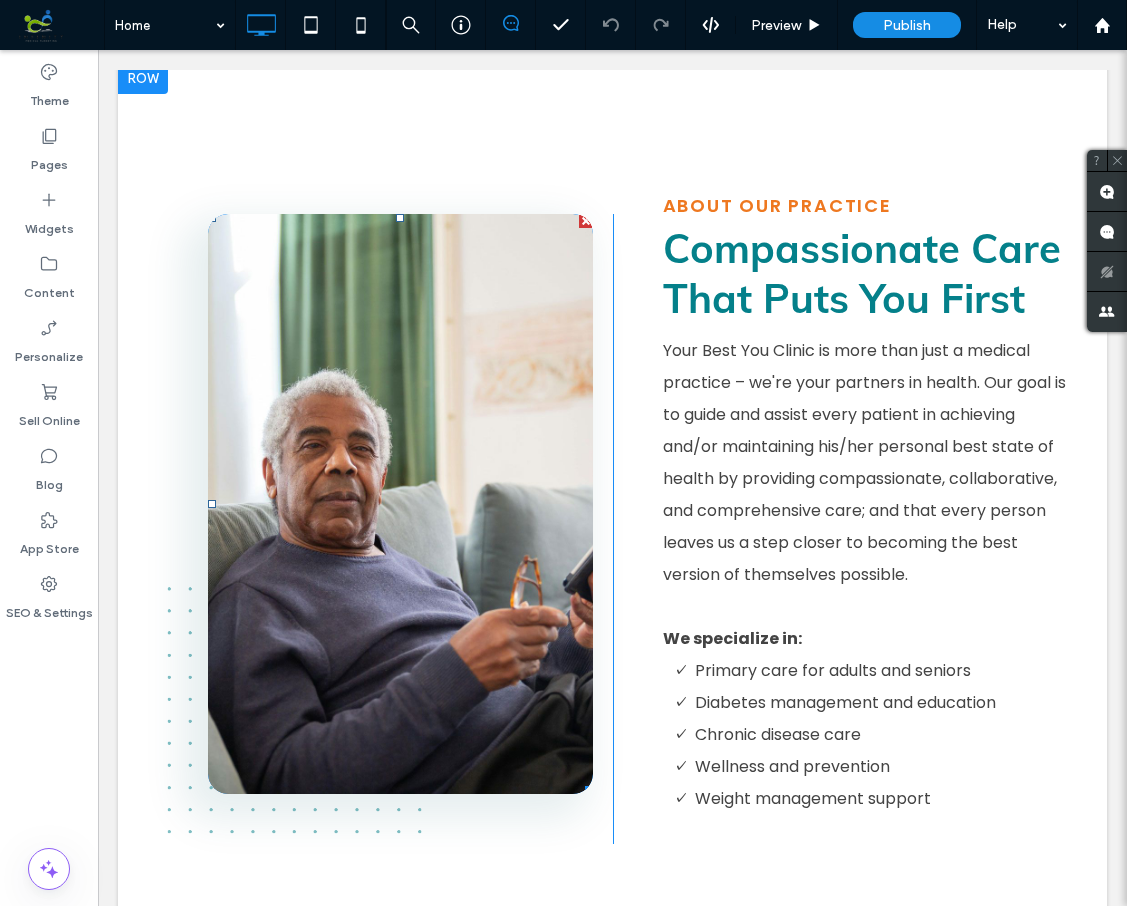 click at bounding box center (400, 504) 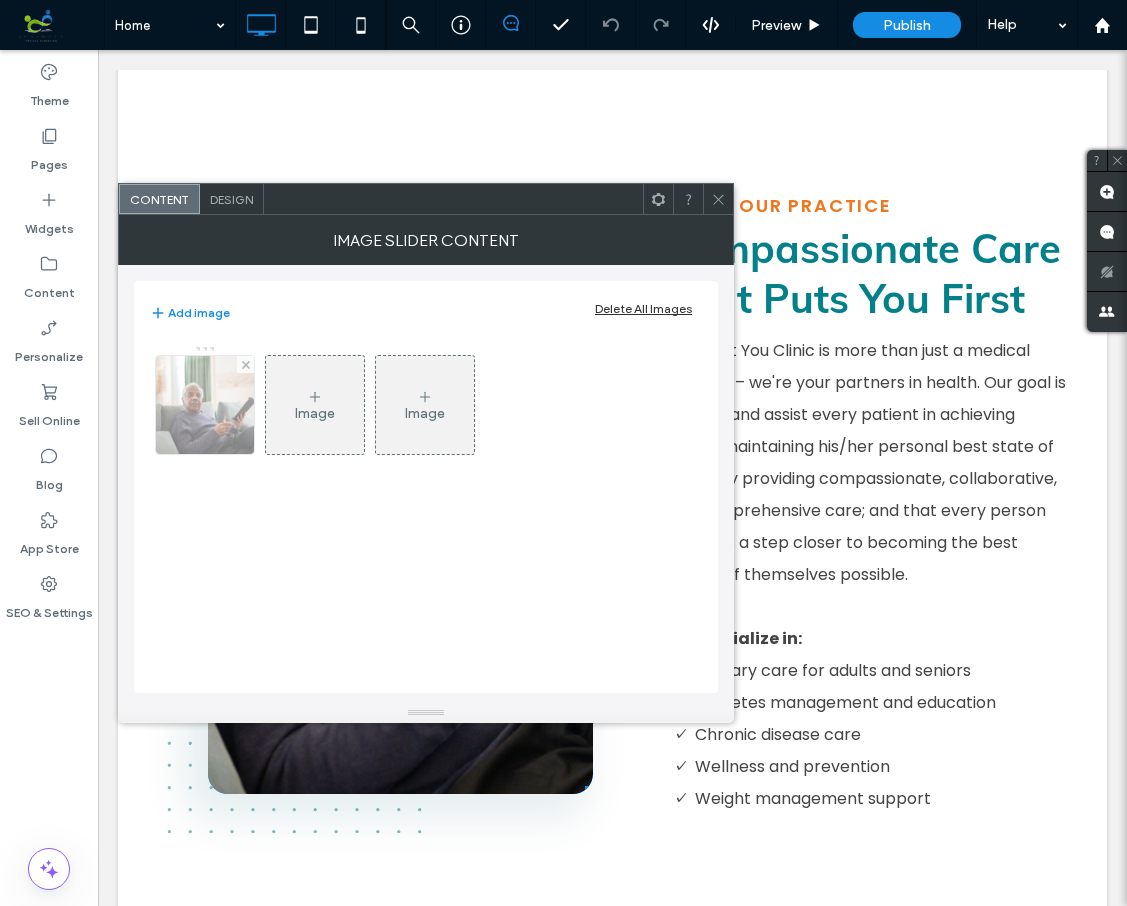 click at bounding box center (205, 405) 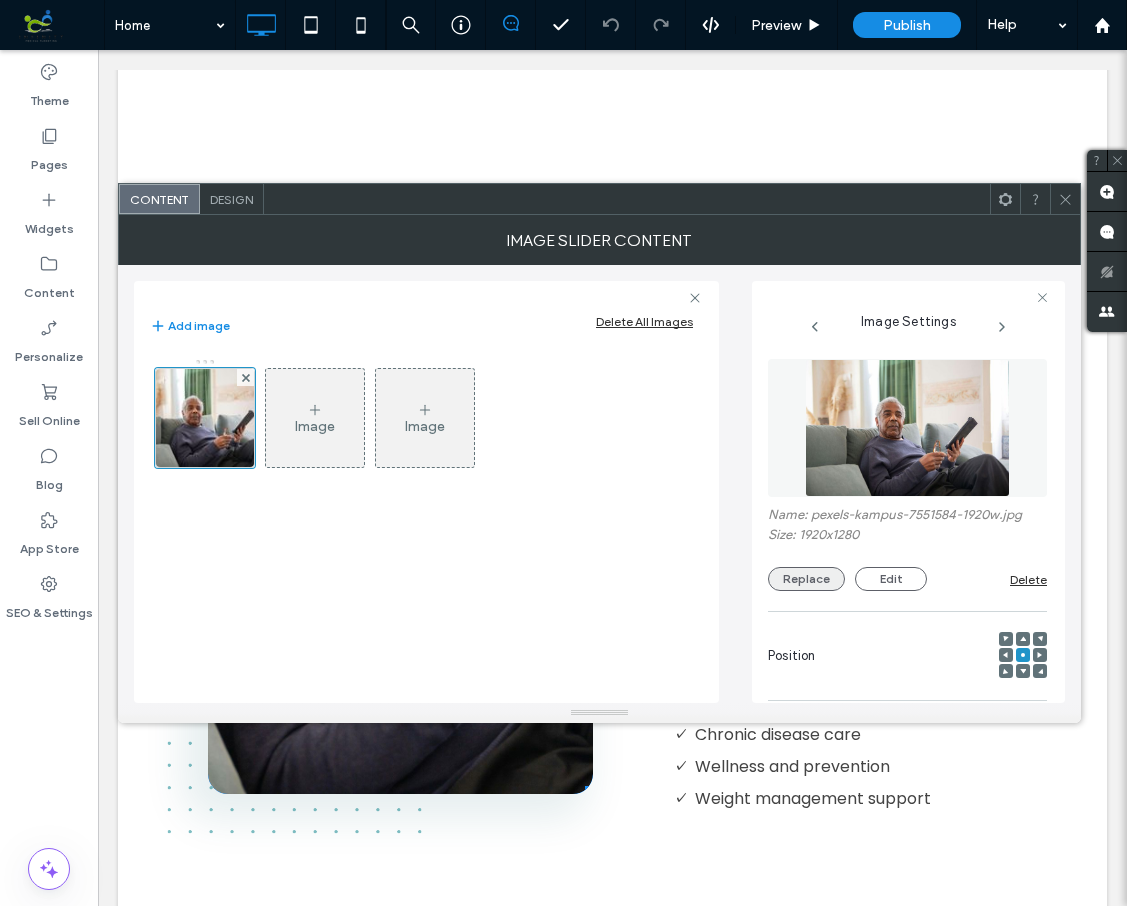 click on "Replace" at bounding box center (806, 579) 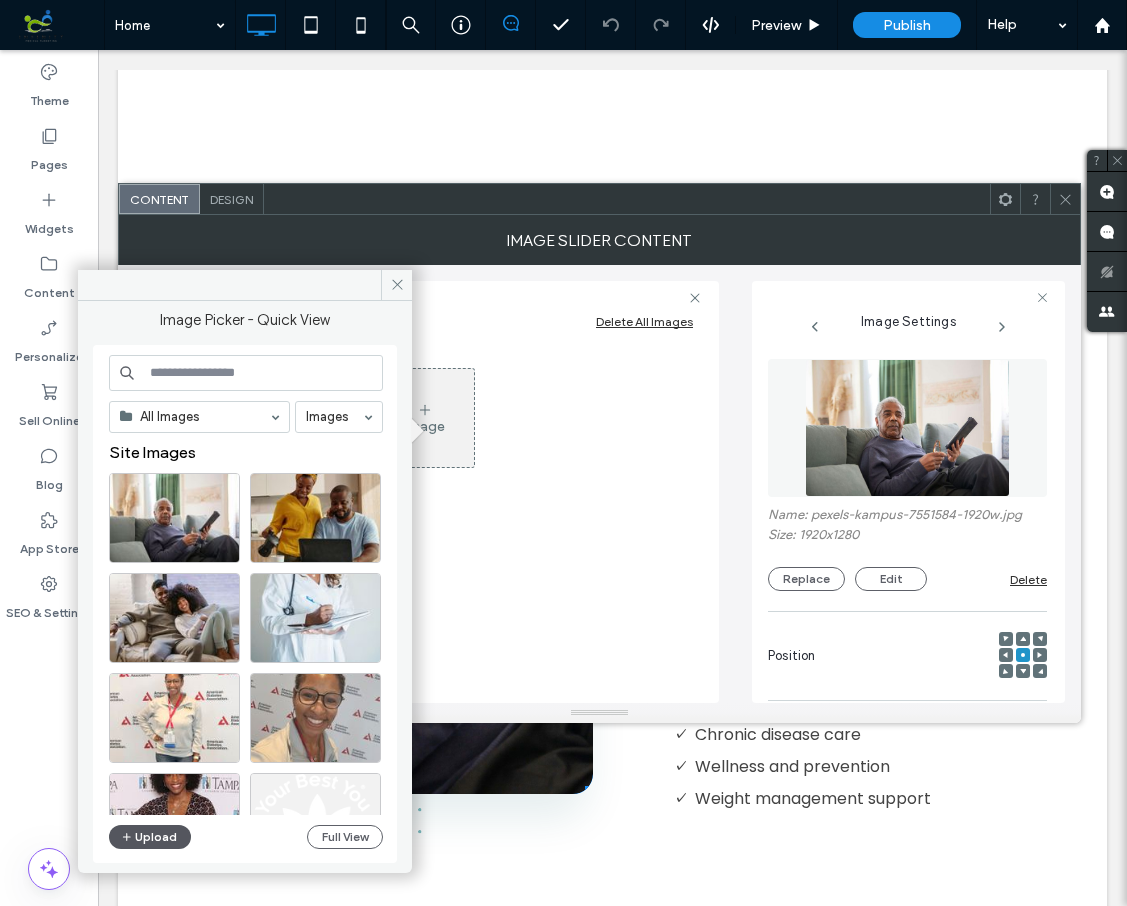 click on "Upload" at bounding box center [150, 837] 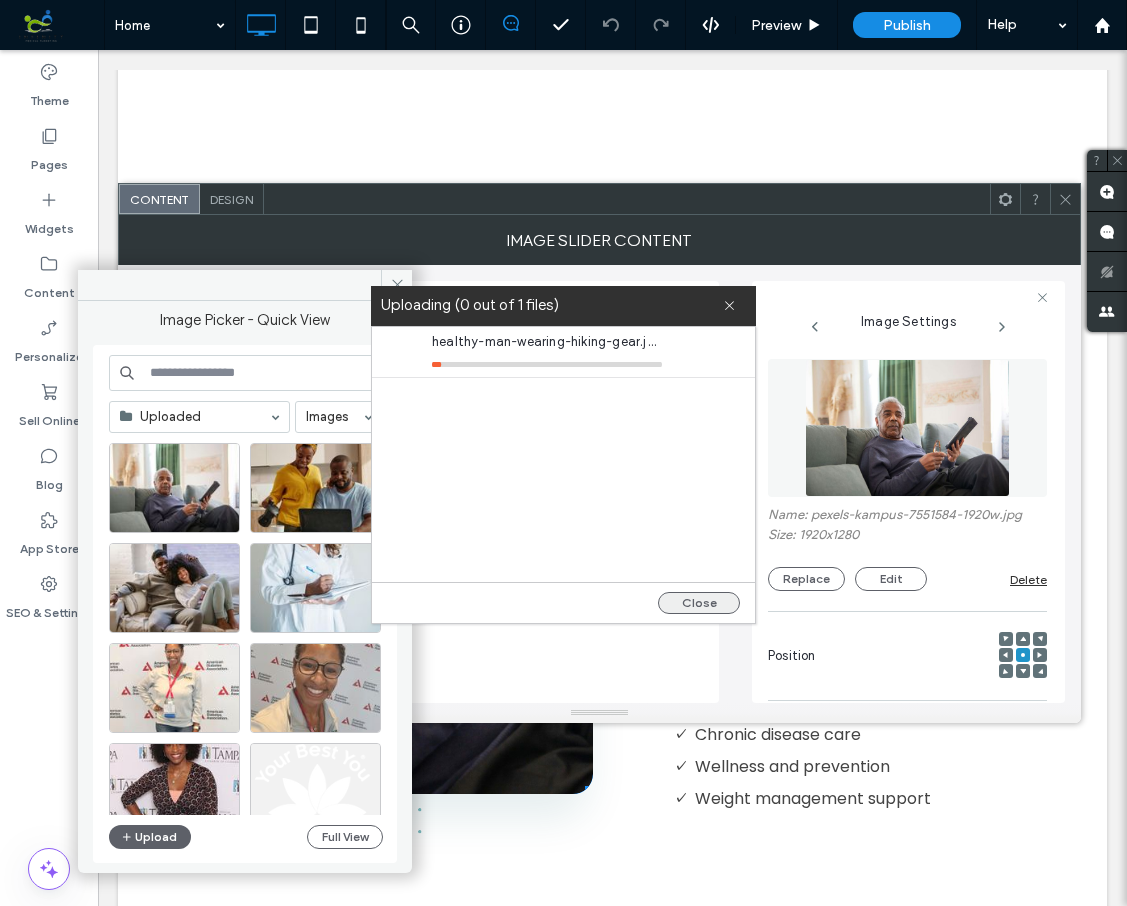 click on "Close" at bounding box center [699, 603] 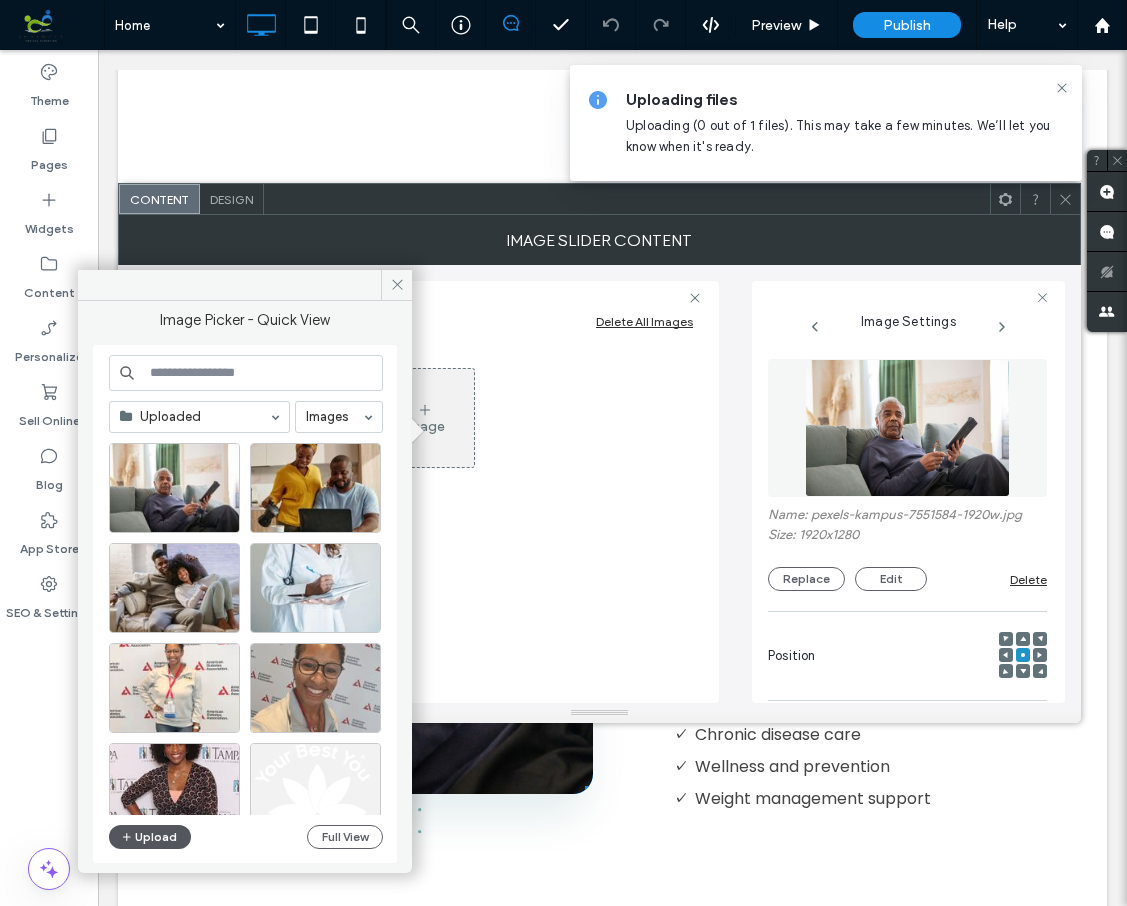 click on "Upload" at bounding box center [150, 837] 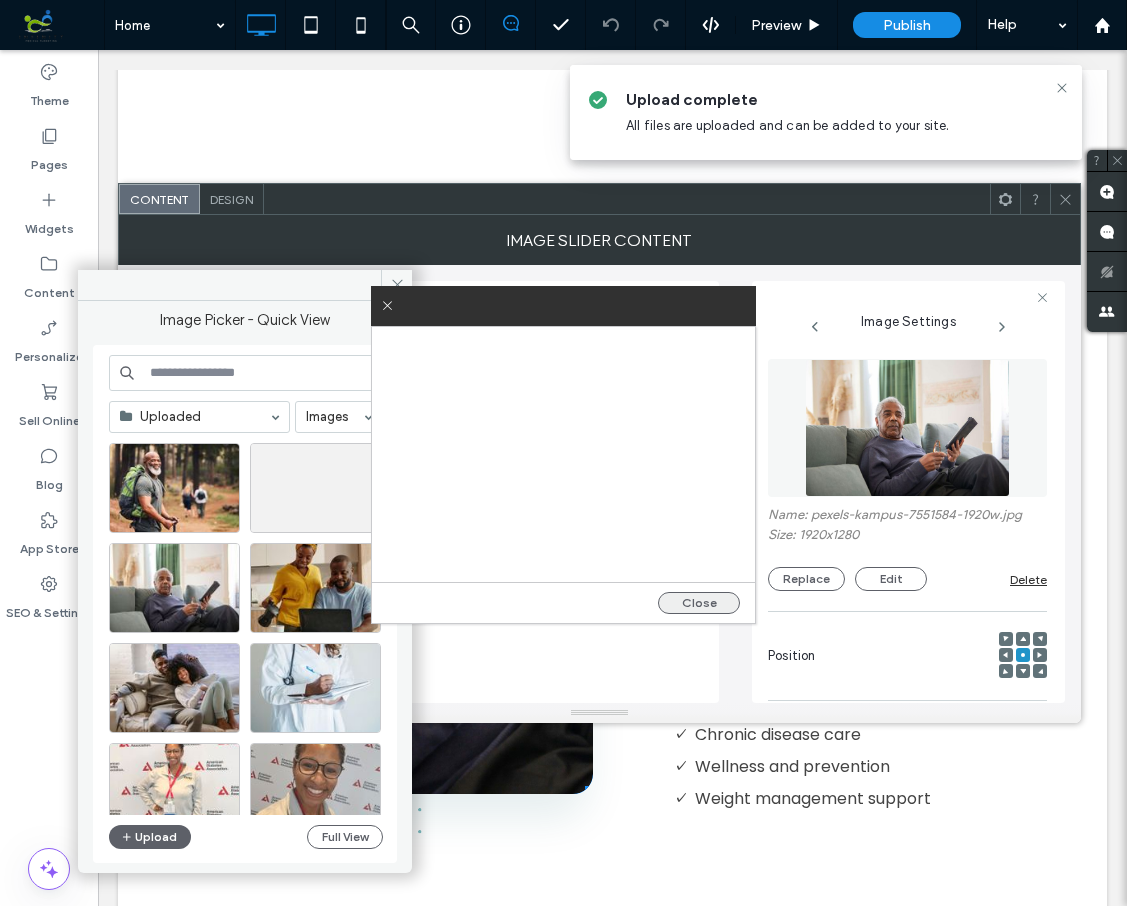 click on "Close" at bounding box center [699, 603] 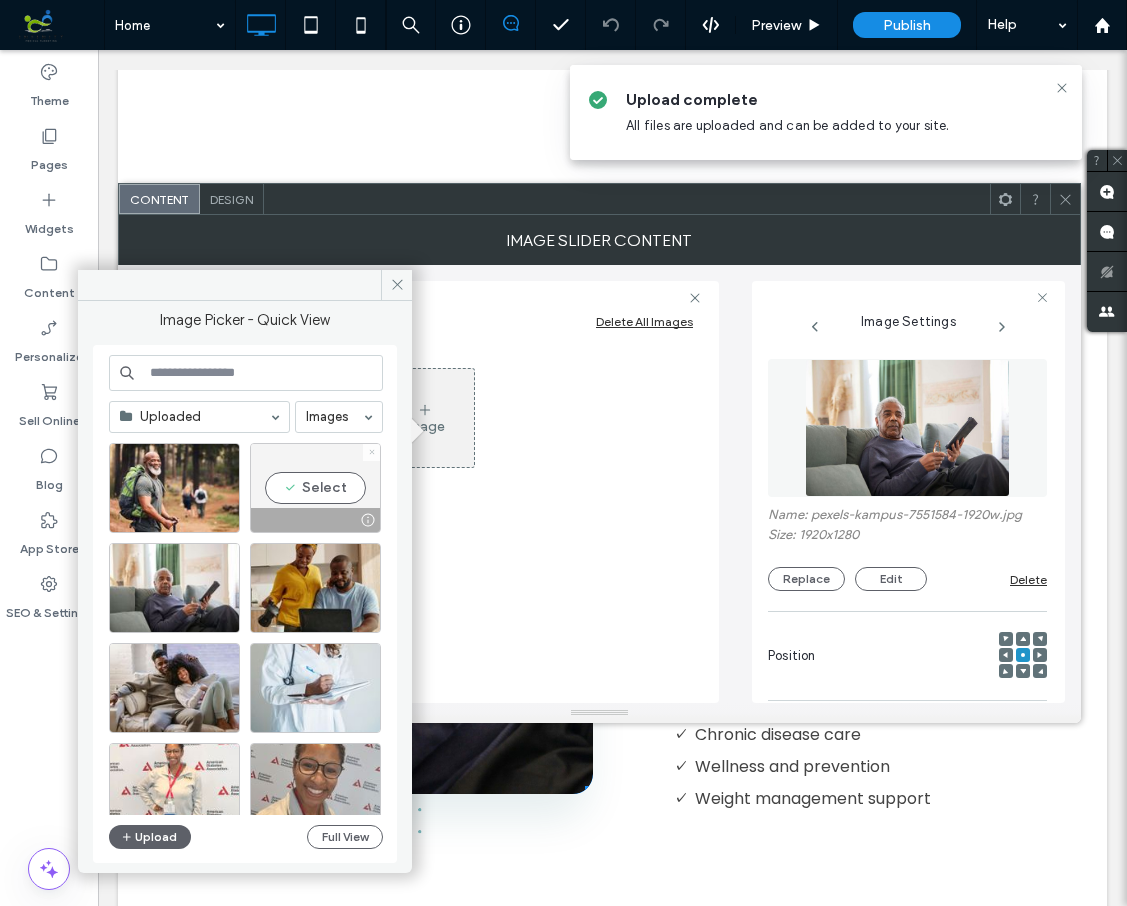 click 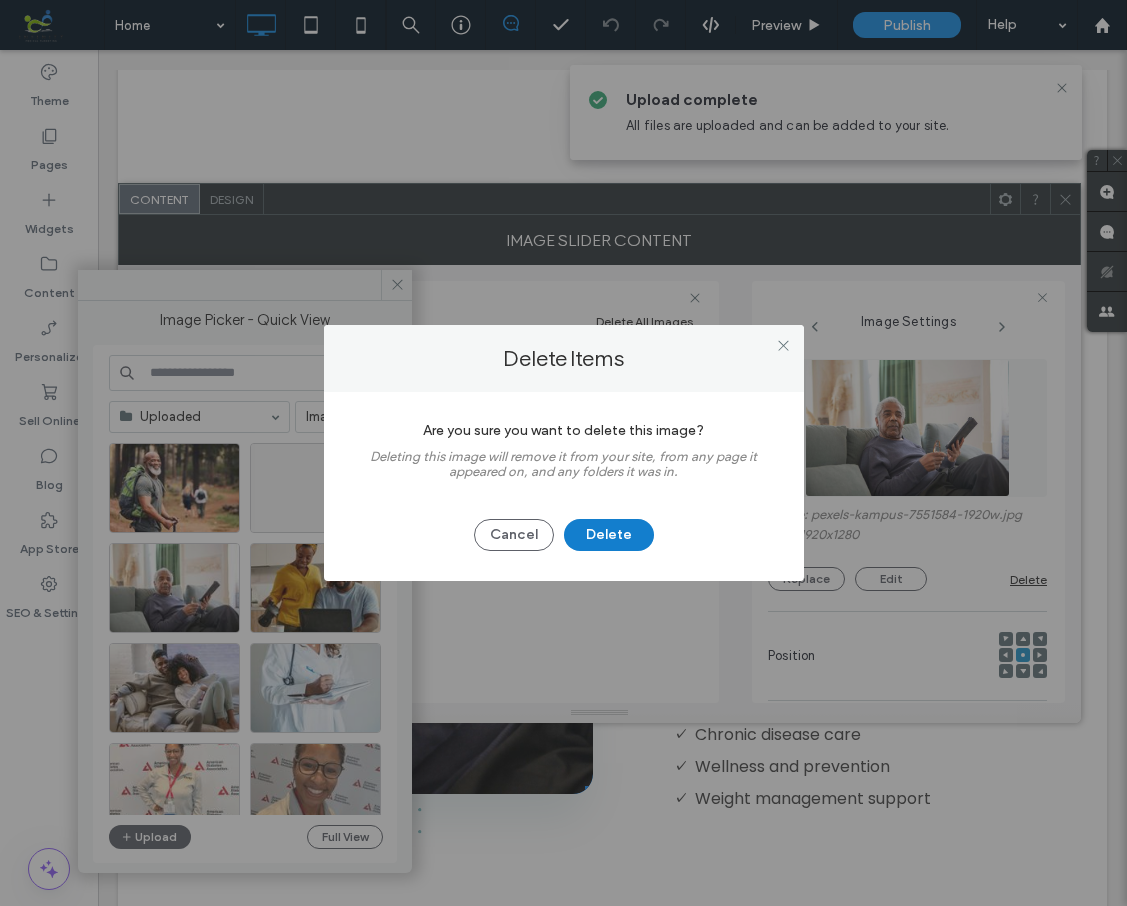 click on "Delete" at bounding box center [609, 535] 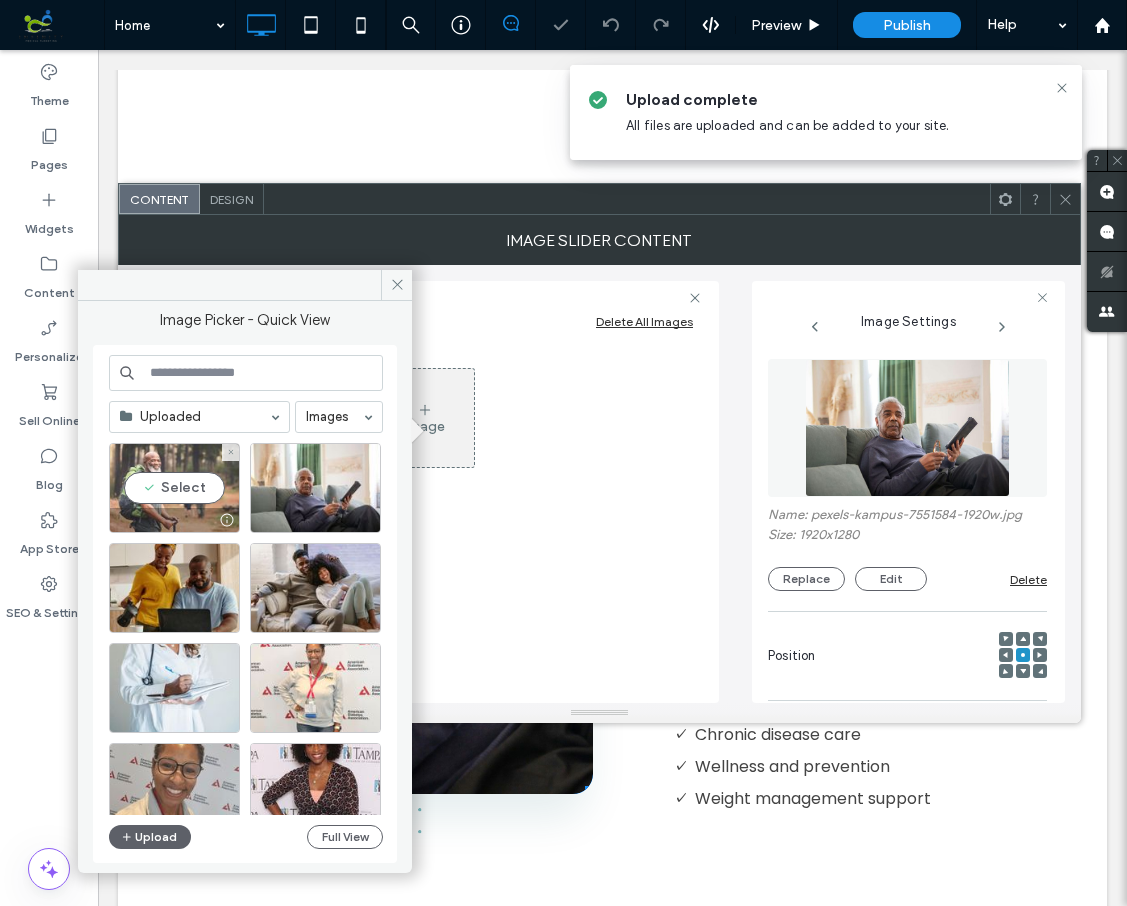 click on "Select" at bounding box center (174, 488) 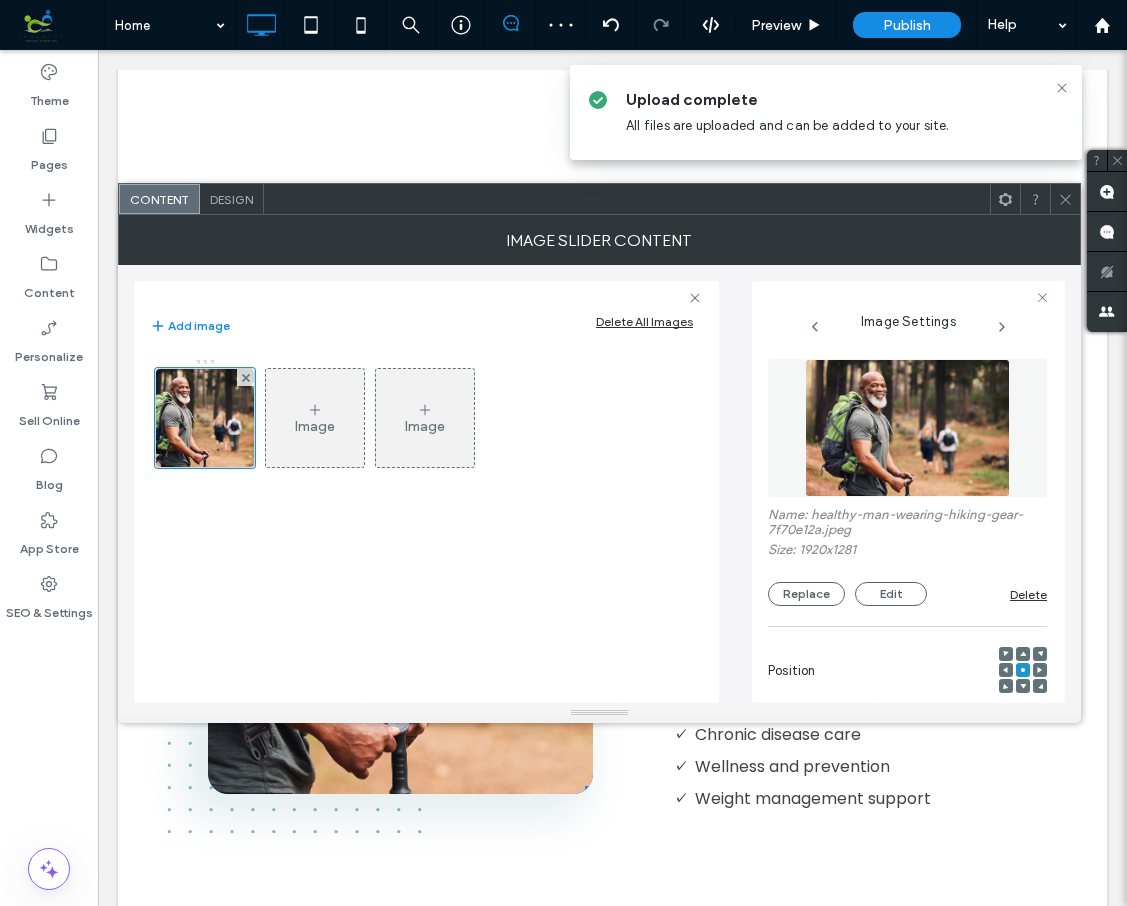 click 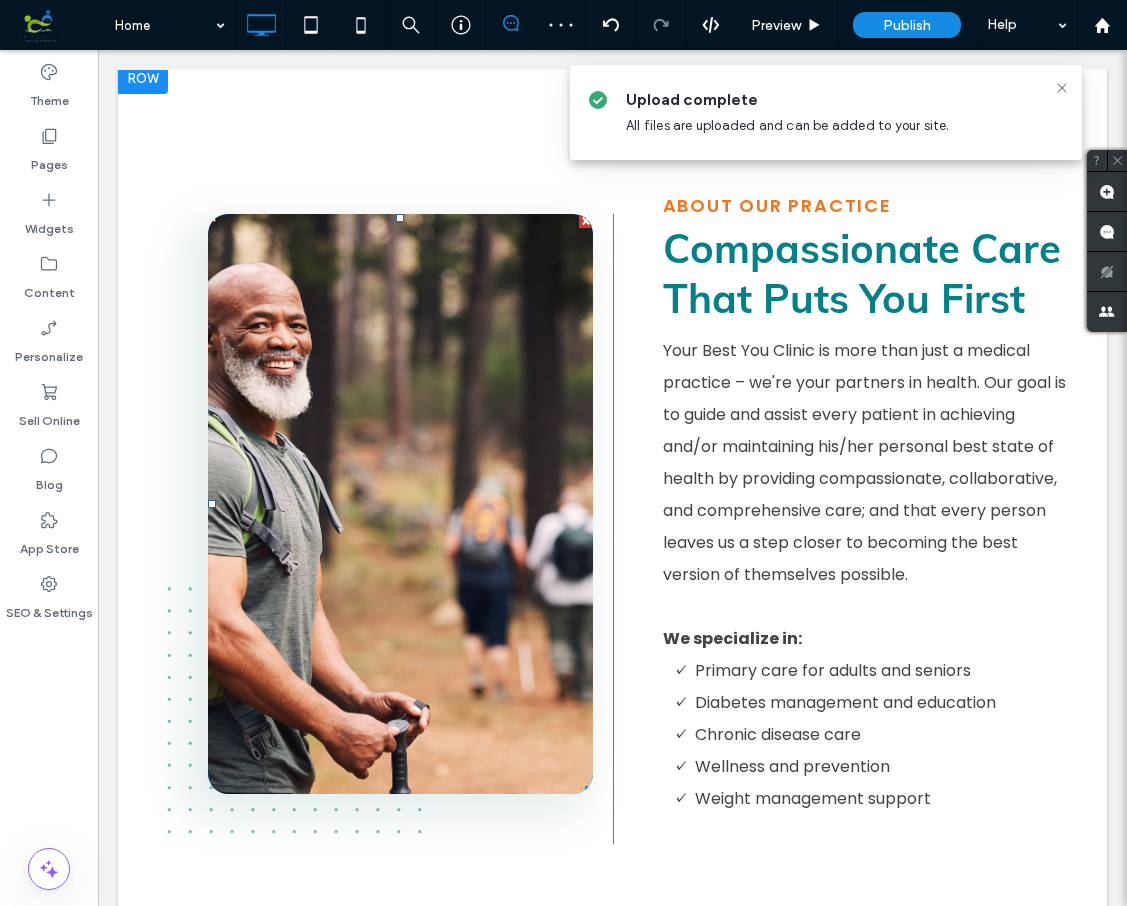 click at bounding box center (400, 504) 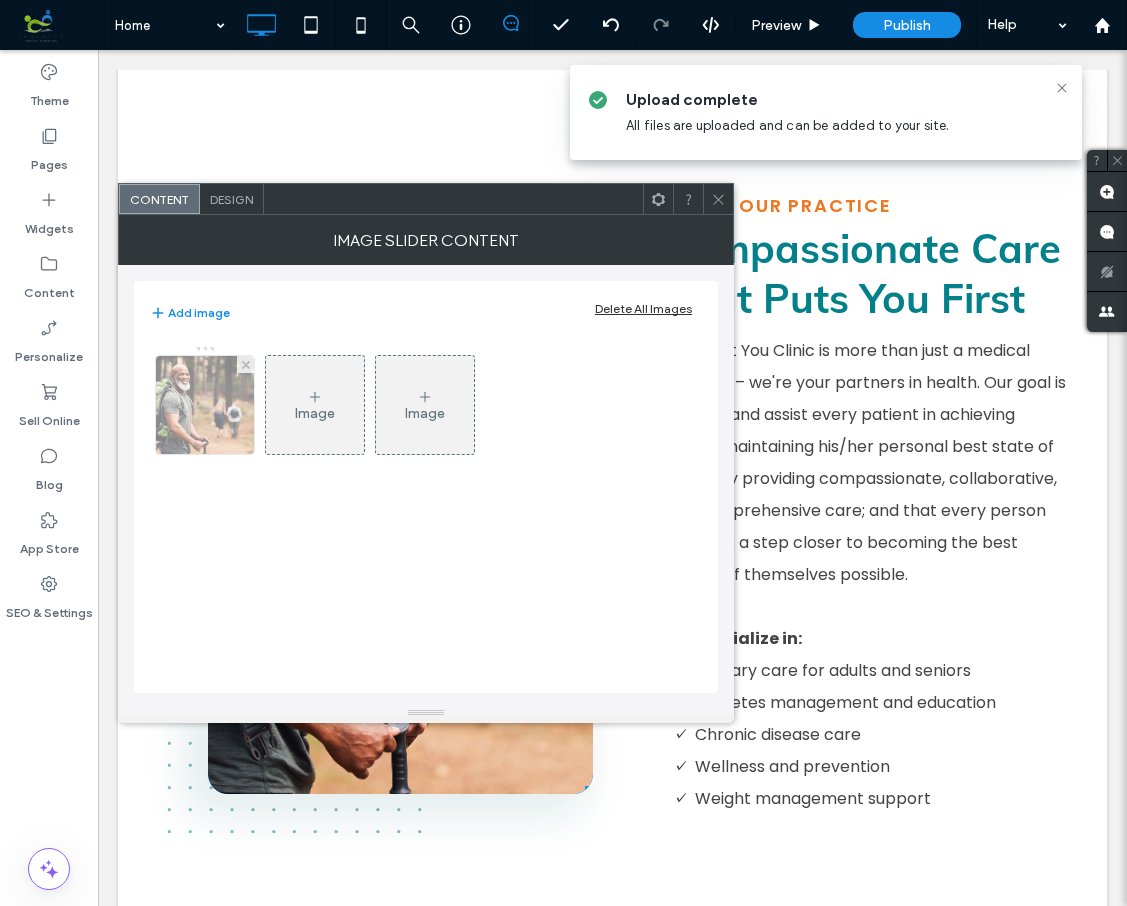 click at bounding box center [205, 405] 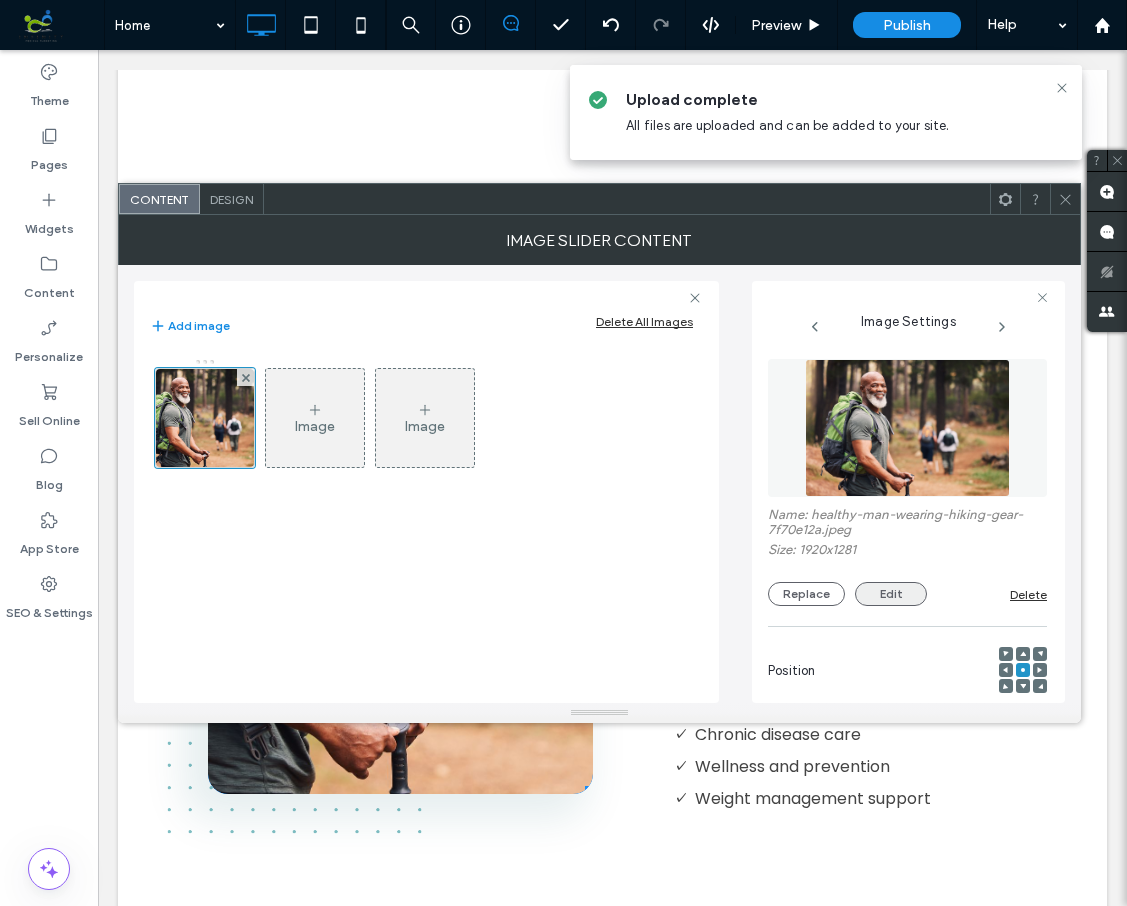 click on "Edit" at bounding box center (891, 594) 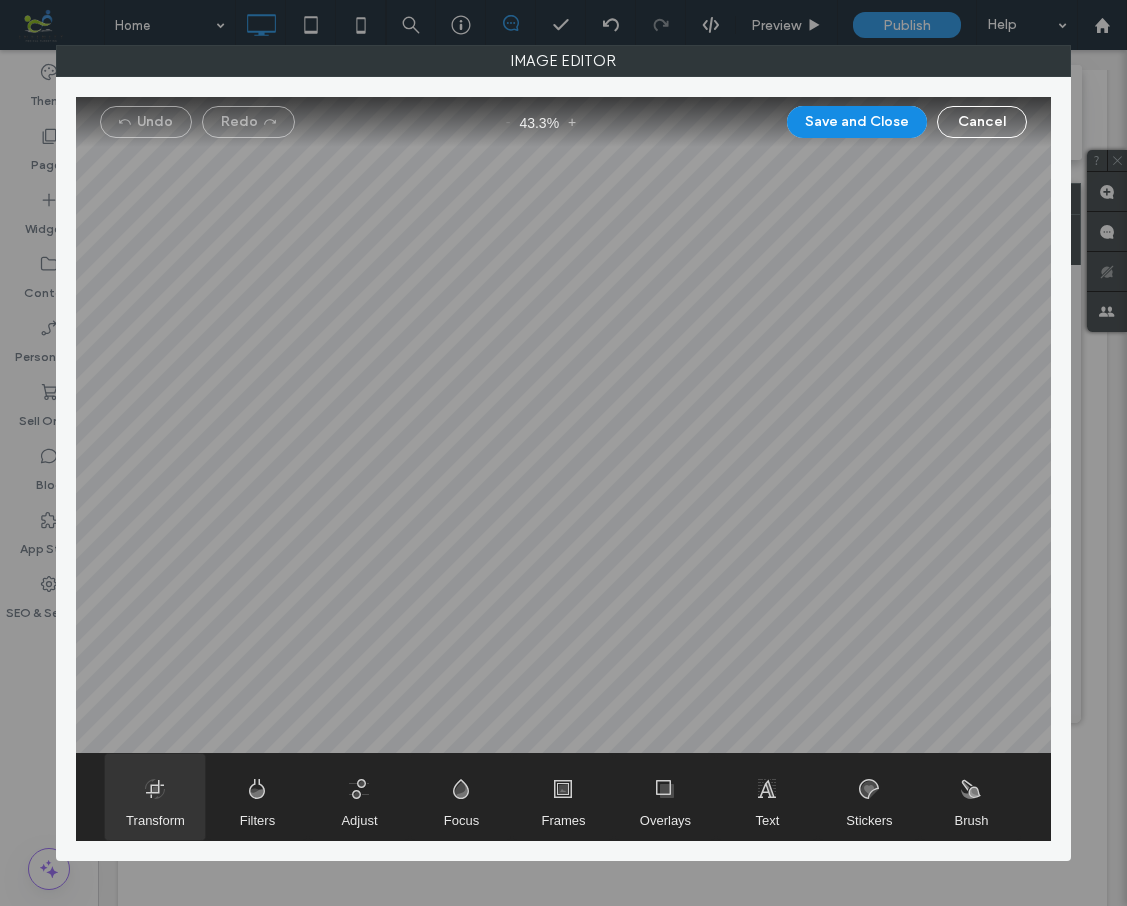 click at bounding box center (155, 797) 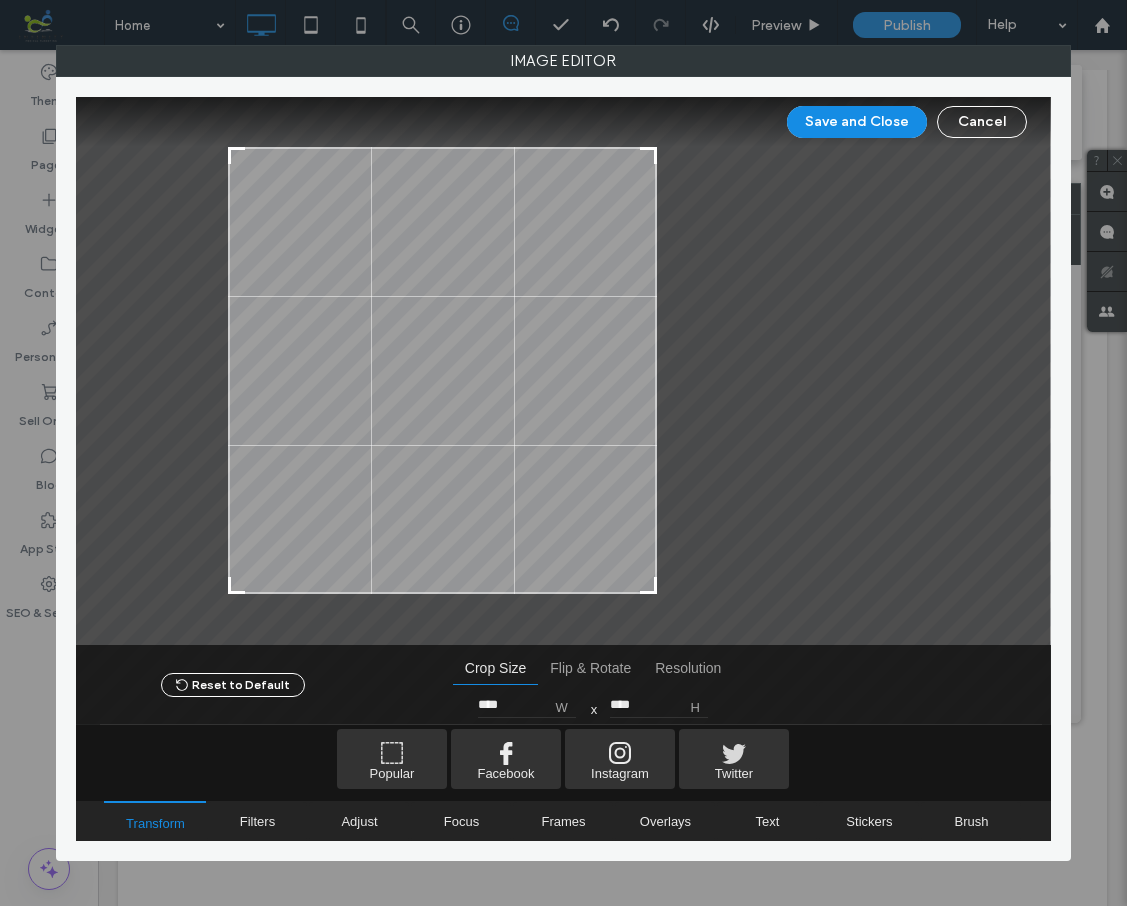 type on "****" 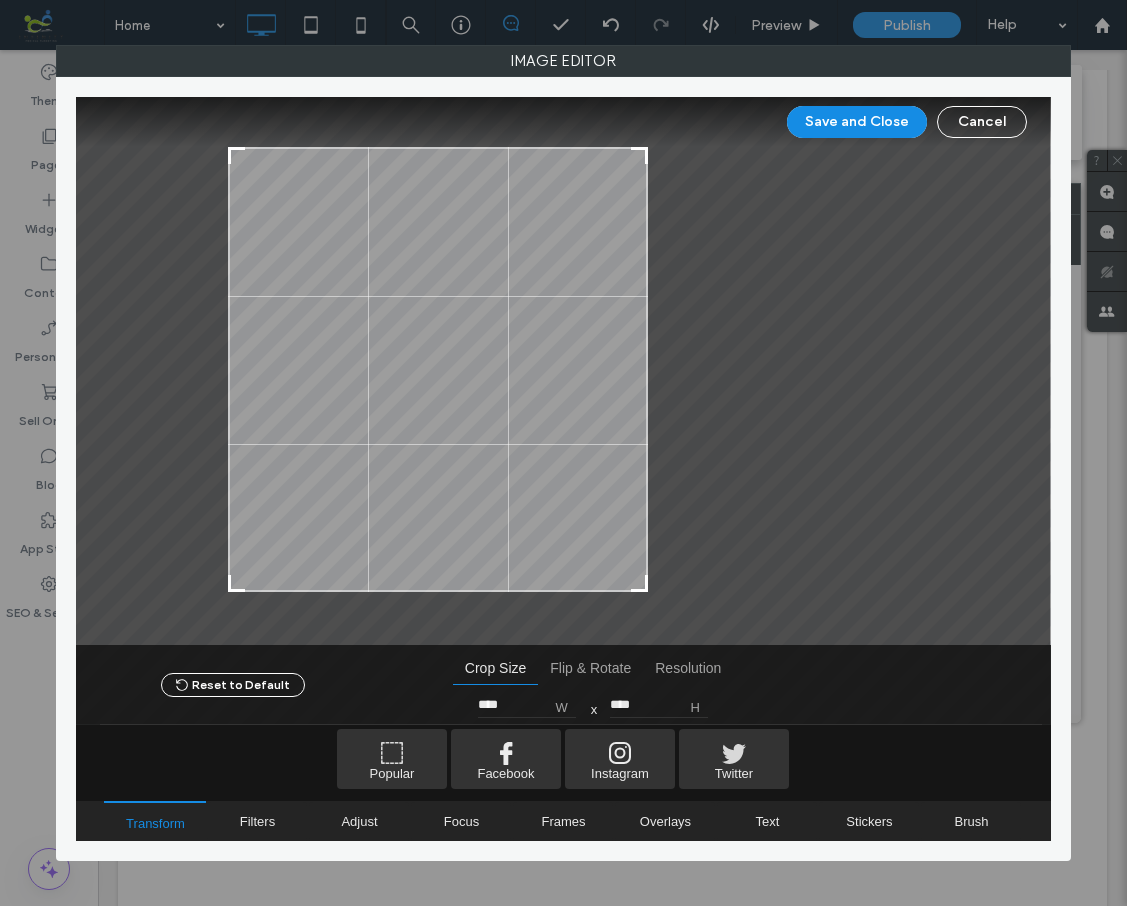 type on "****" 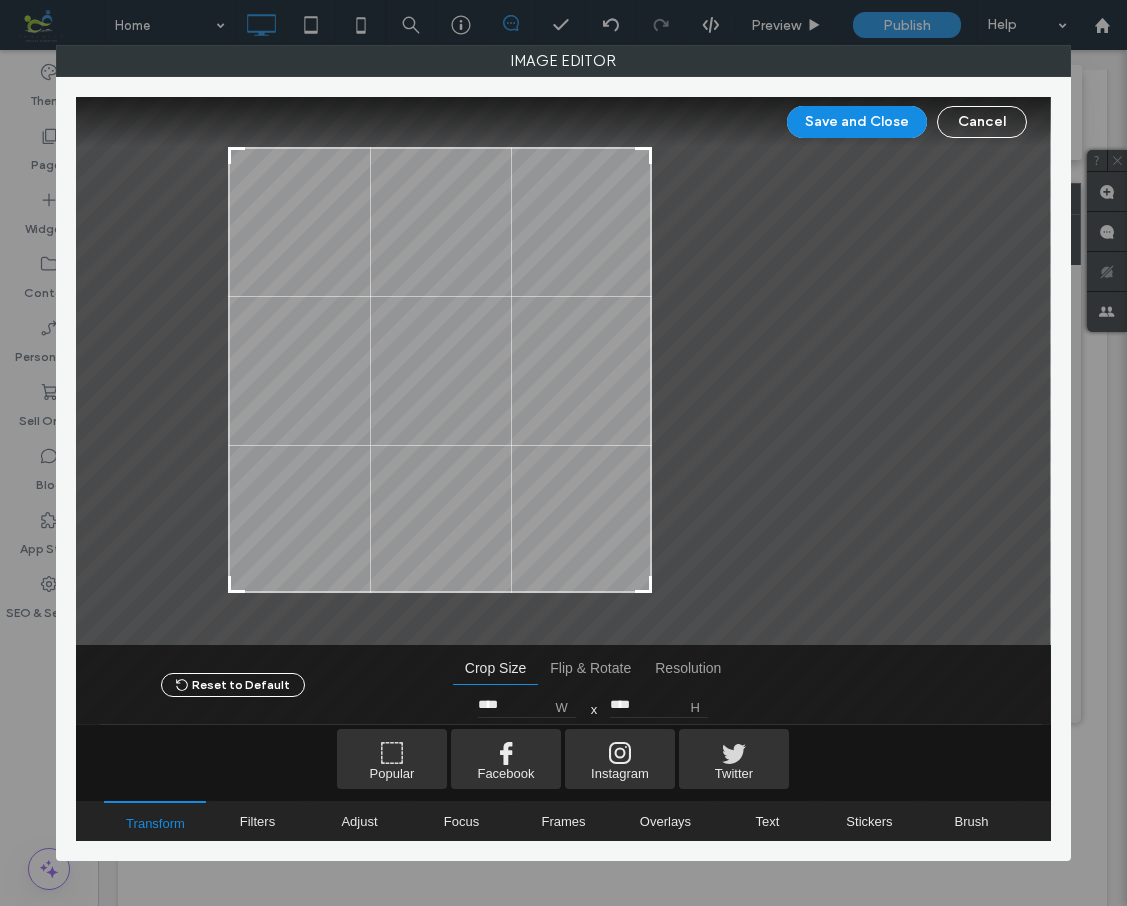type on "****" 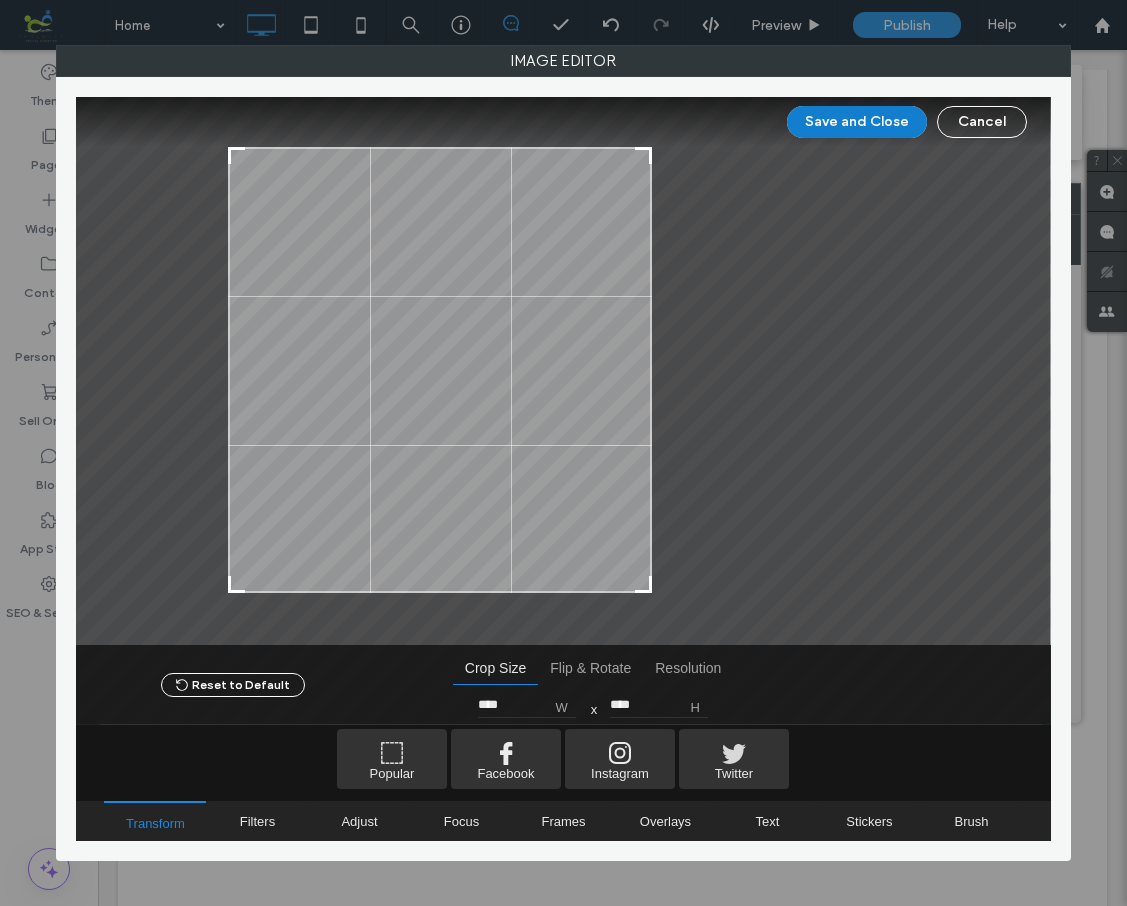 click on "Save and Close" at bounding box center [857, 122] 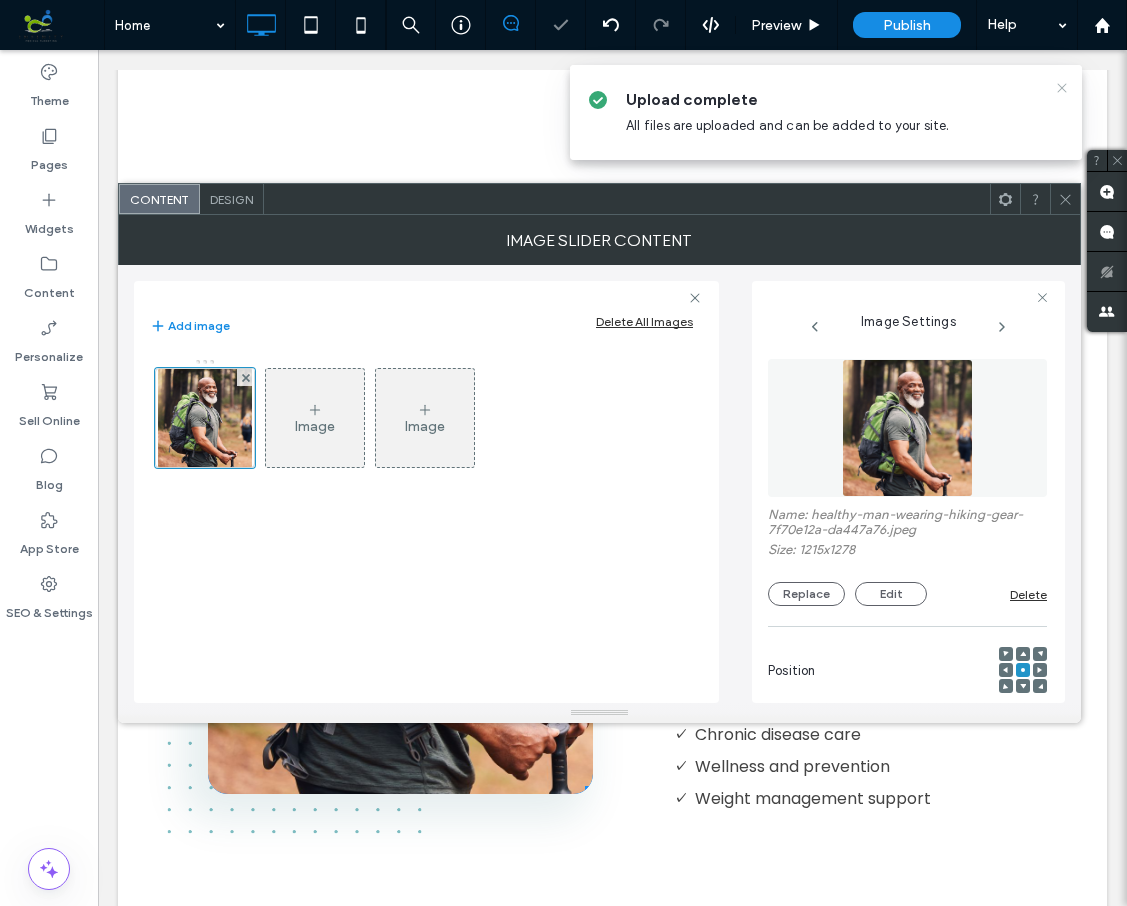 click 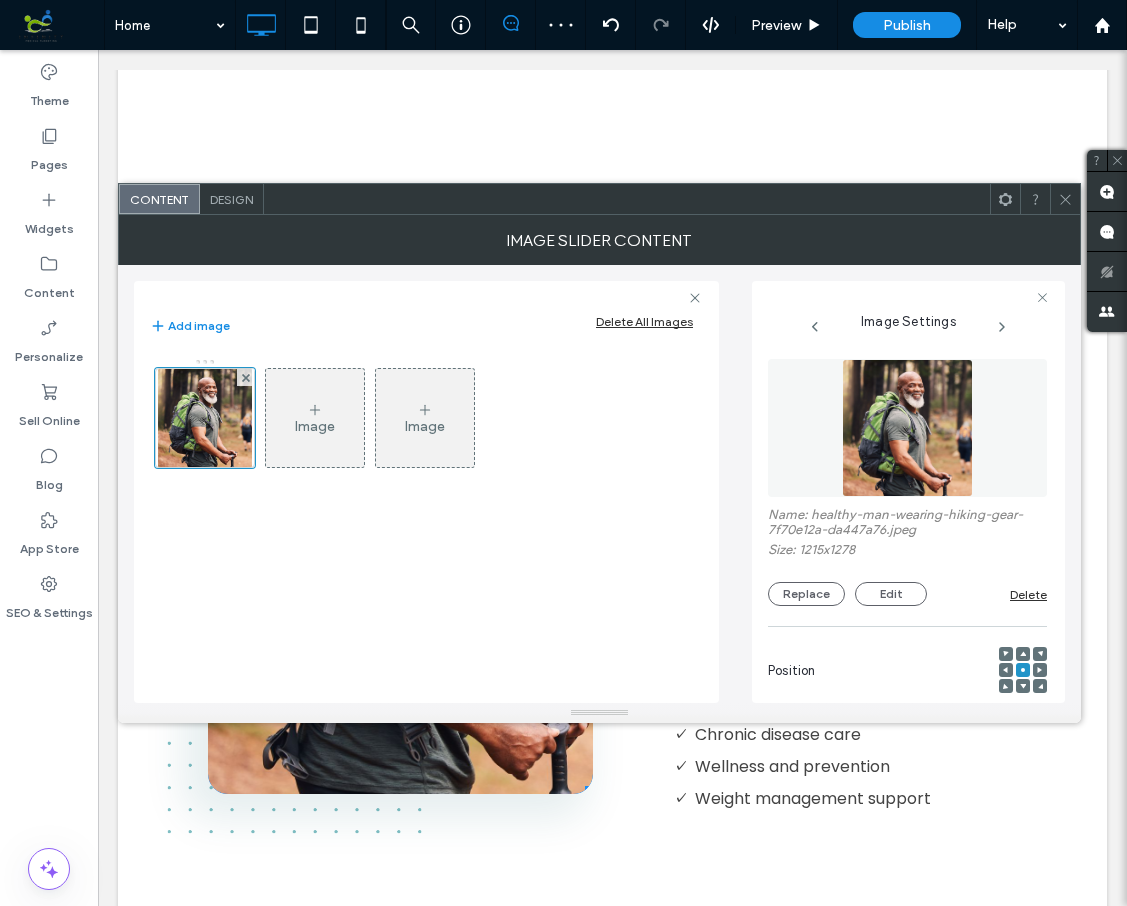 click 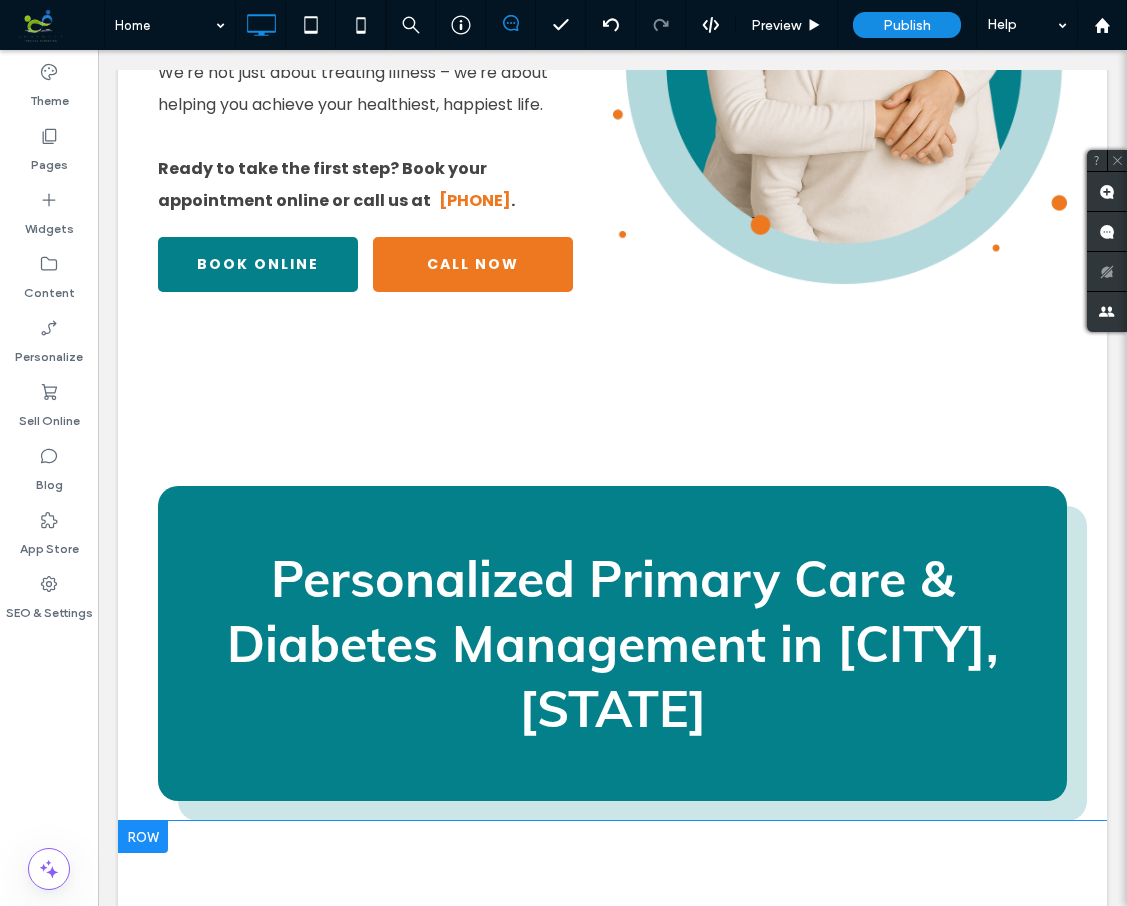 scroll, scrollTop: 707, scrollLeft: 0, axis: vertical 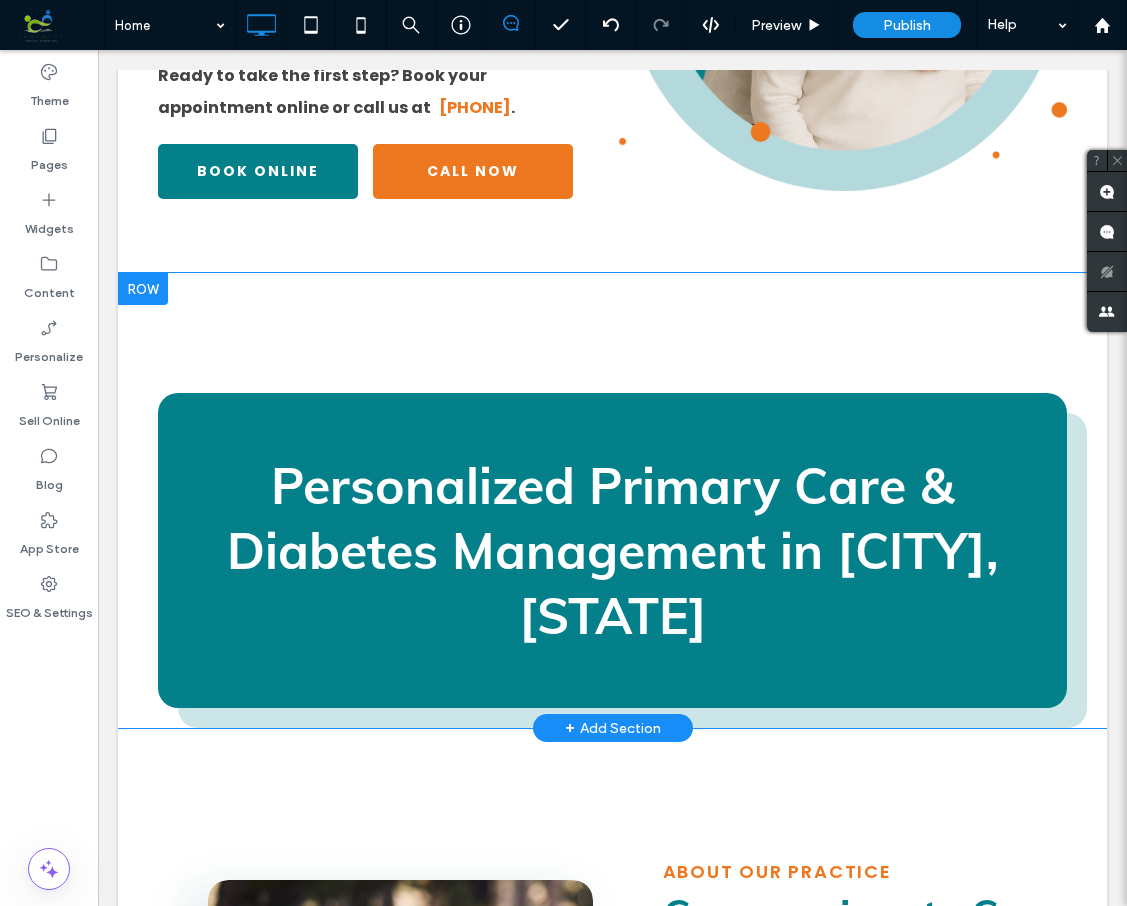 click on "Personalized Primary Care & Diabetes Management in [CITY], [STATE]" at bounding box center [613, 550] 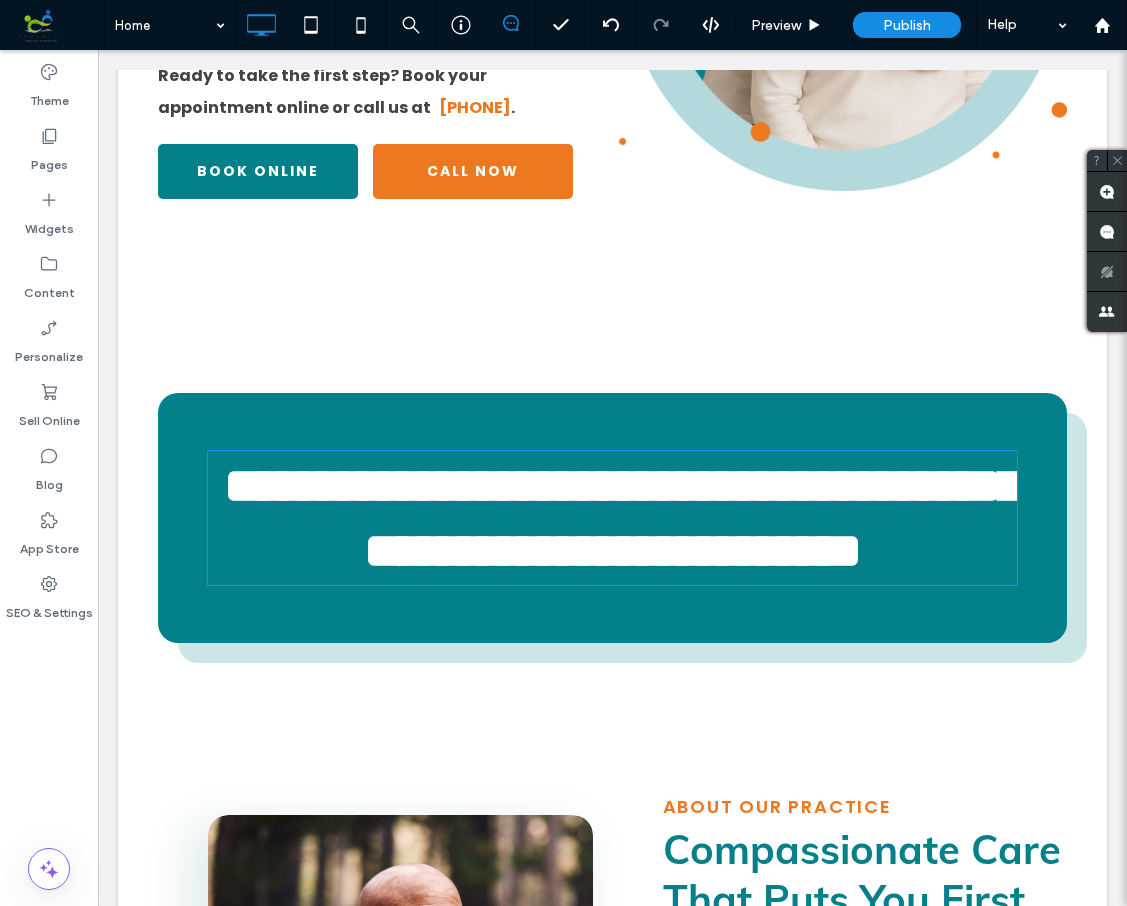 type on "****" 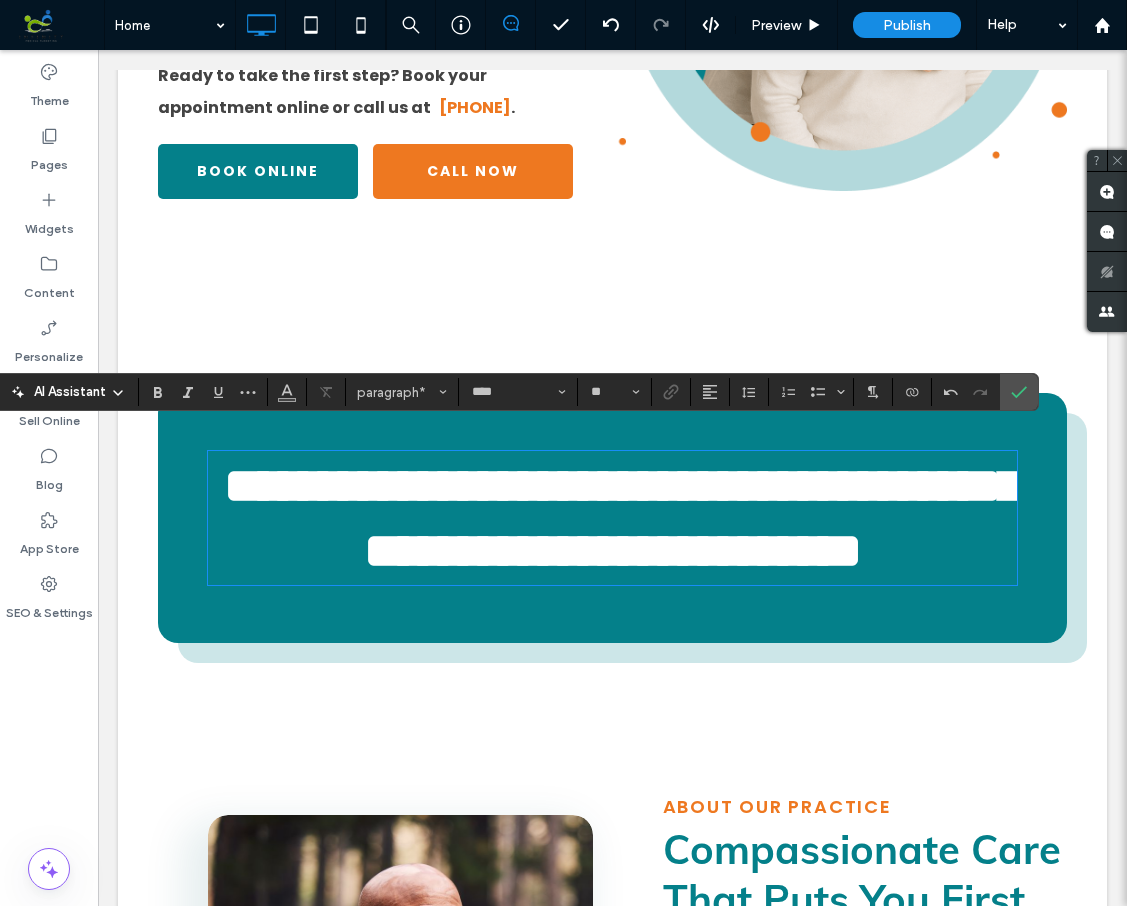 type on "*******" 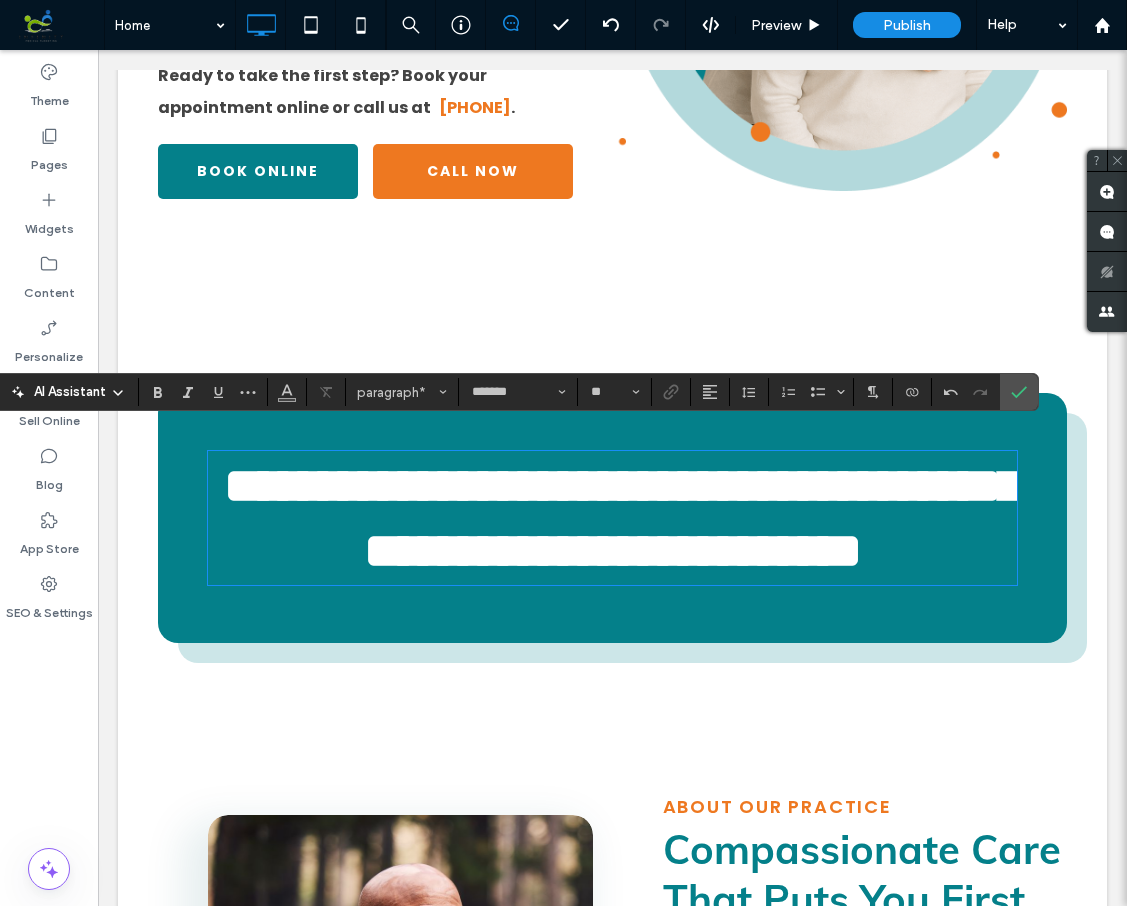 scroll, scrollTop: 0, scrollLeft: 0, axis: both 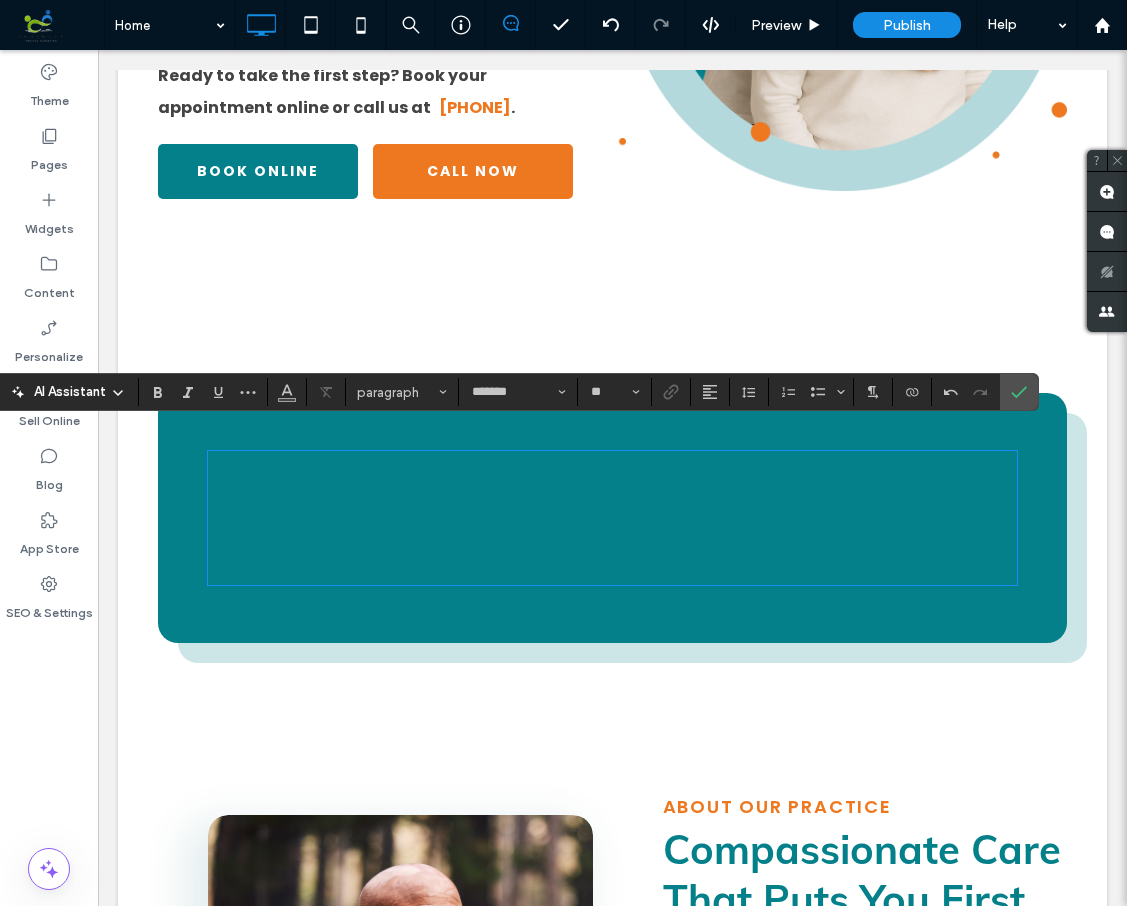 type on "****" 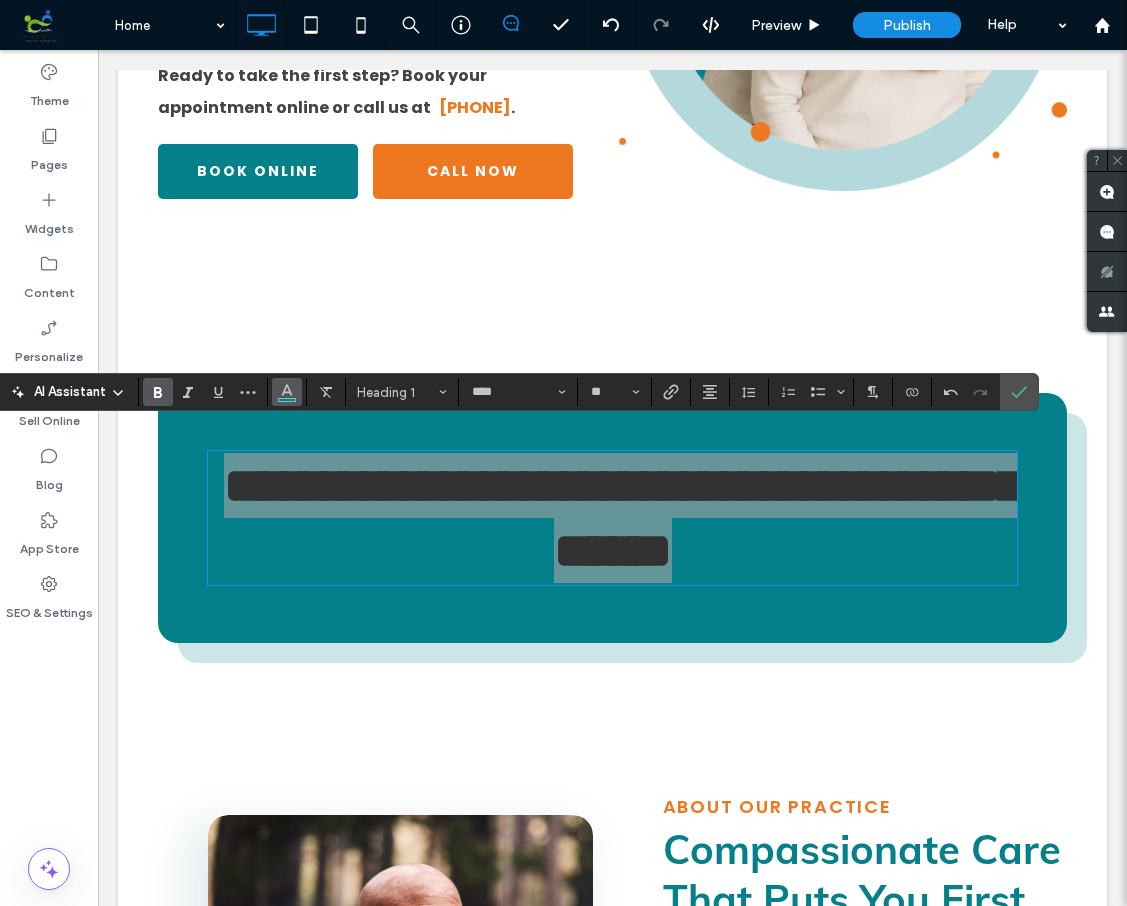 click 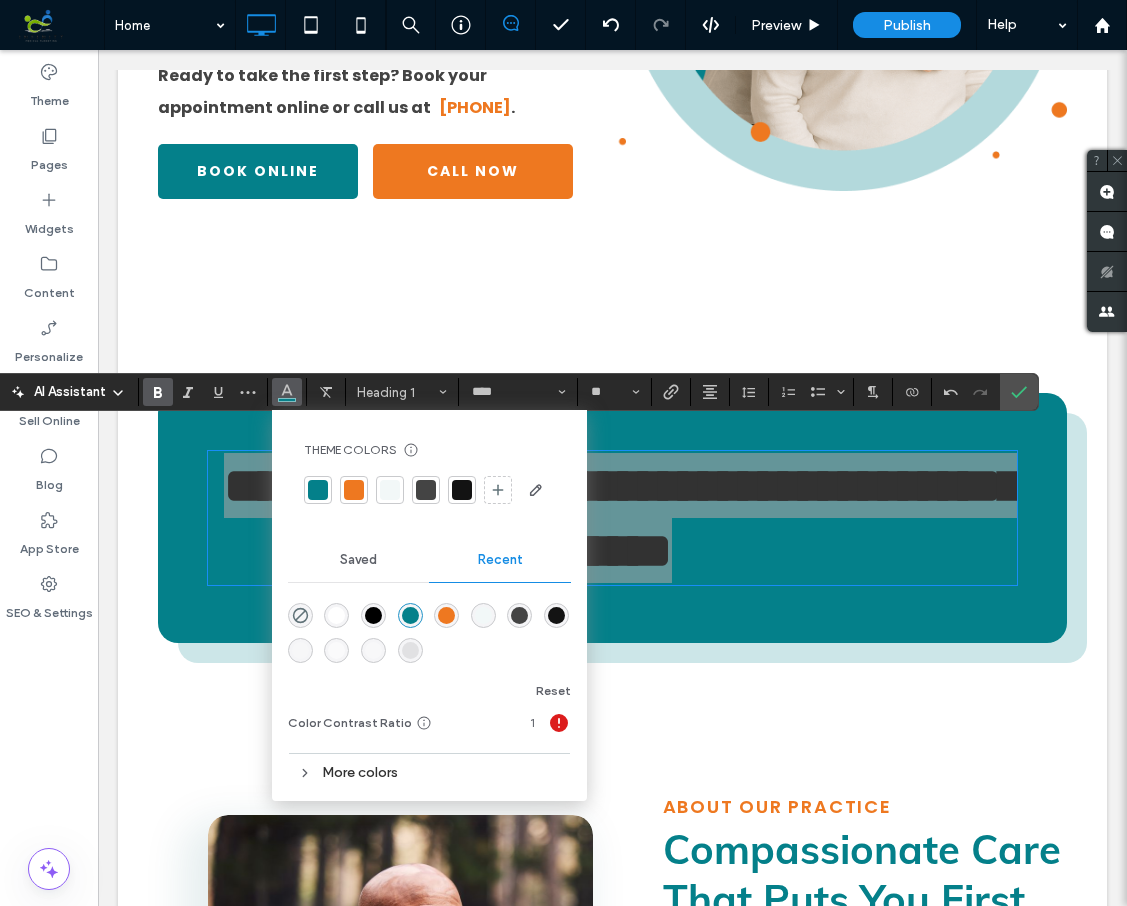 click at bounding box center [390, 490] 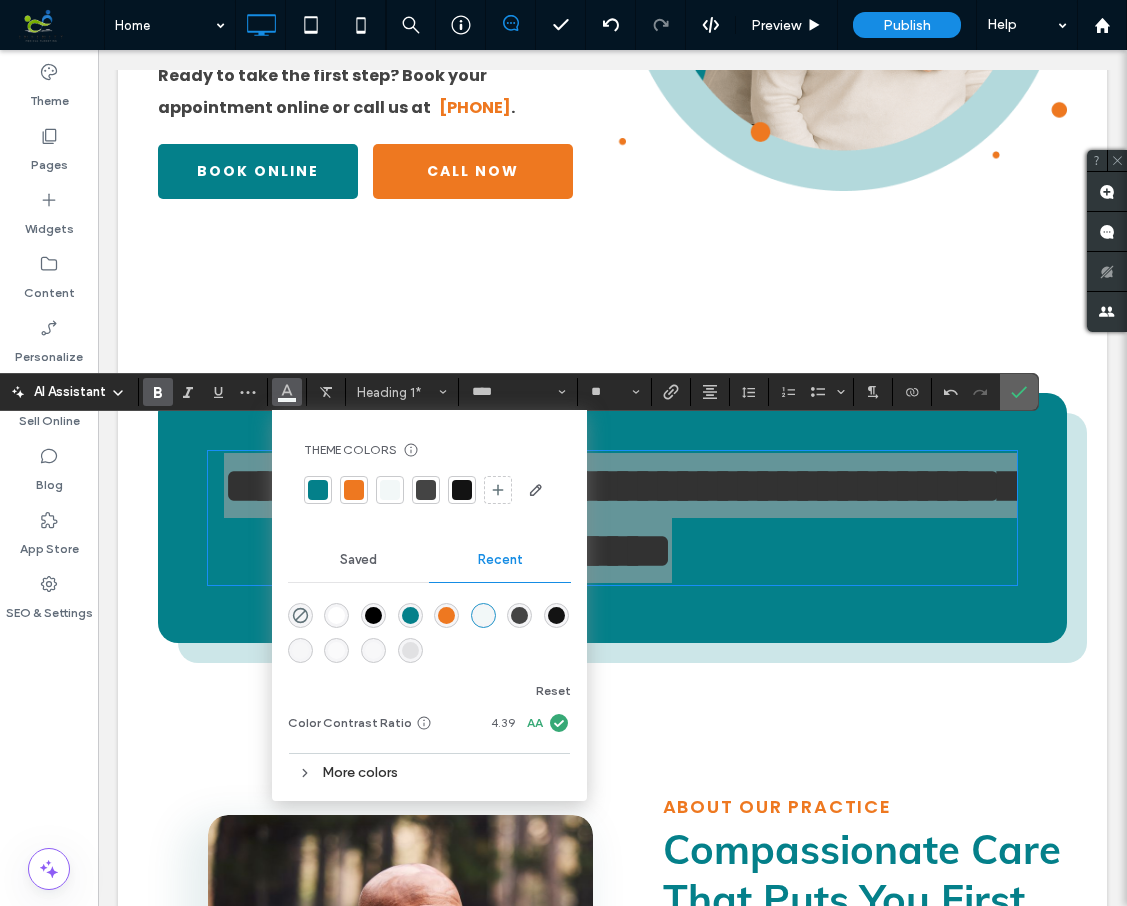click at bounding box center (1019, 392) 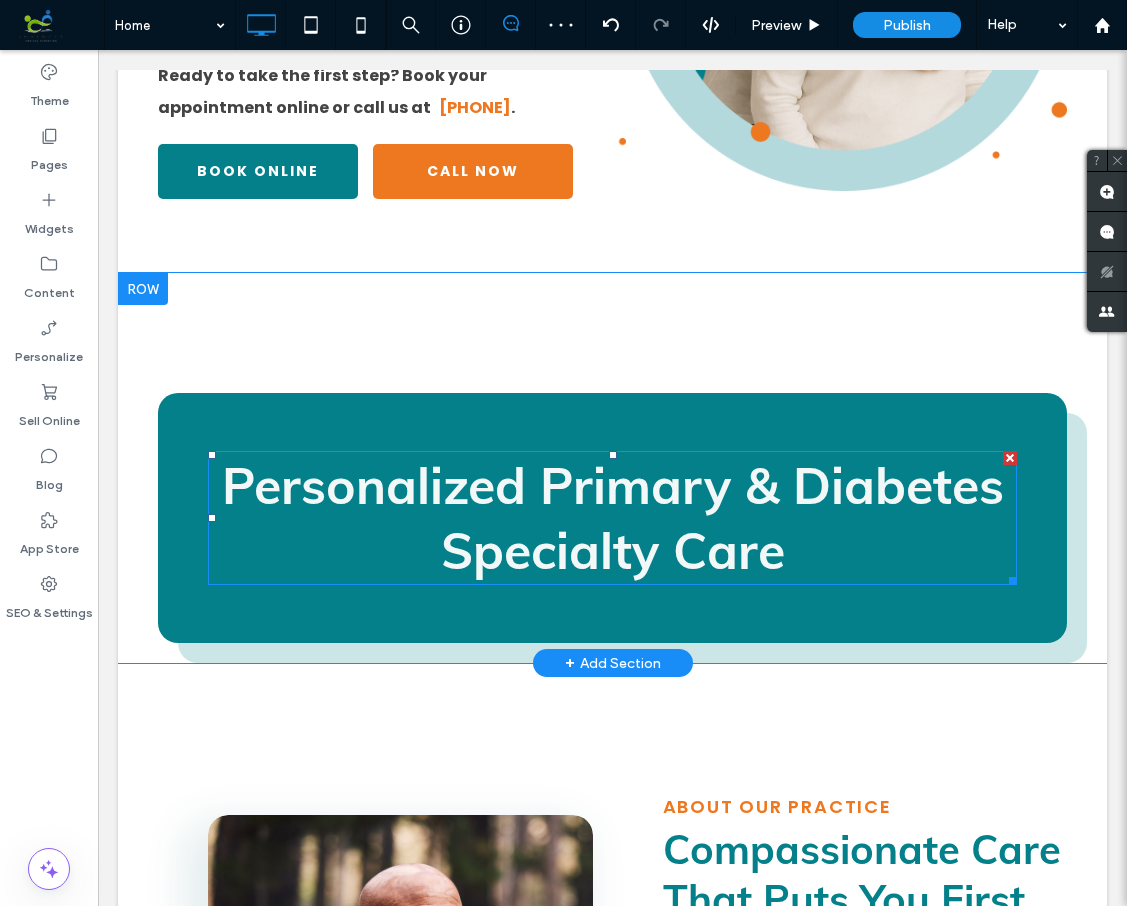 click on "Personalized Primary & Diabetes Specialty Care" at bounding box center [613, 518] 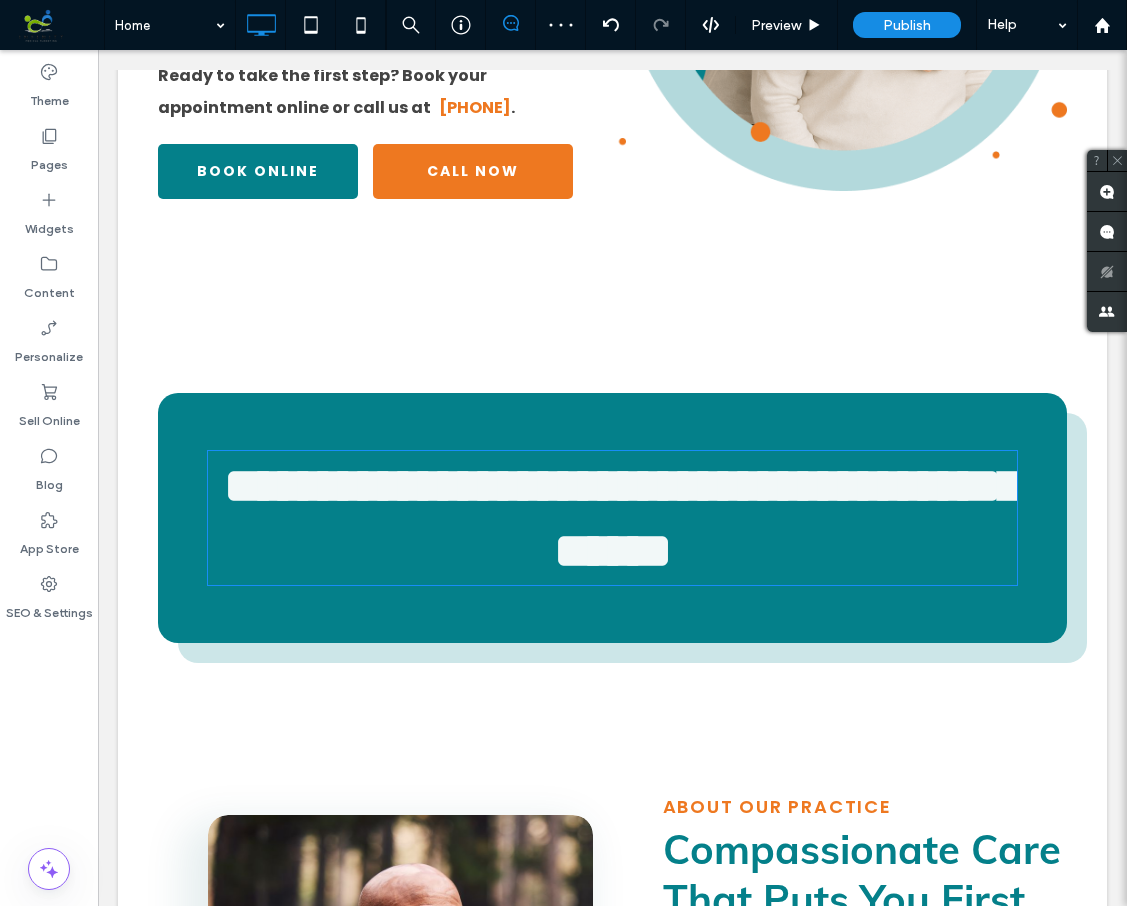type on "****" 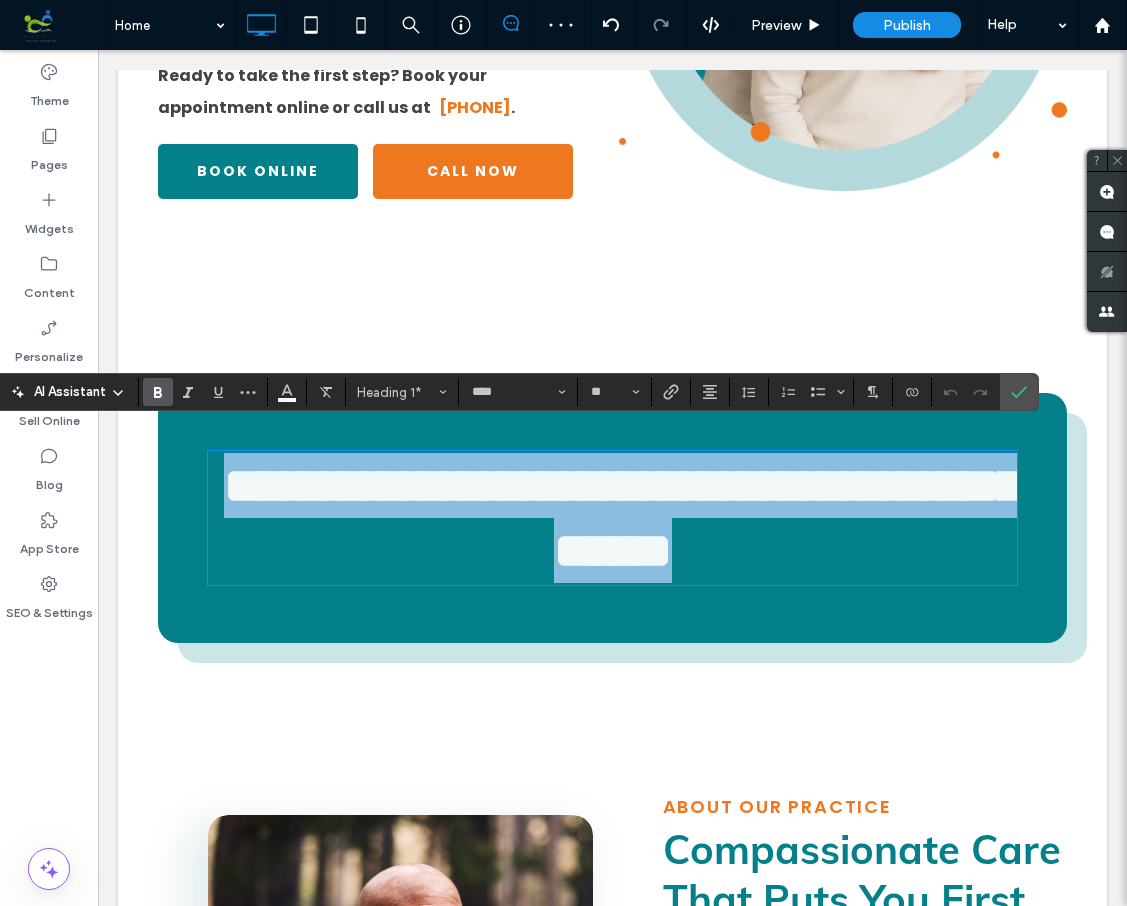 click on "**********" at bounding box center (623, 518) 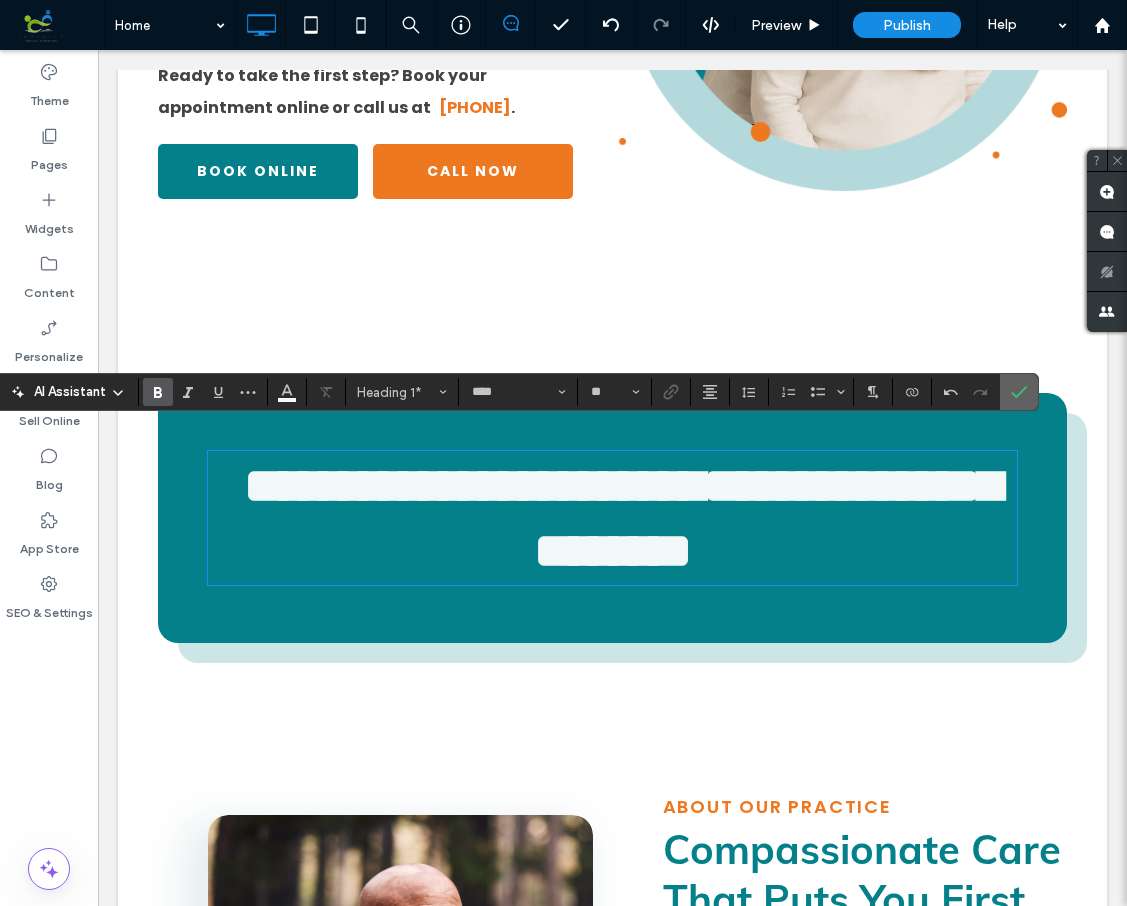click 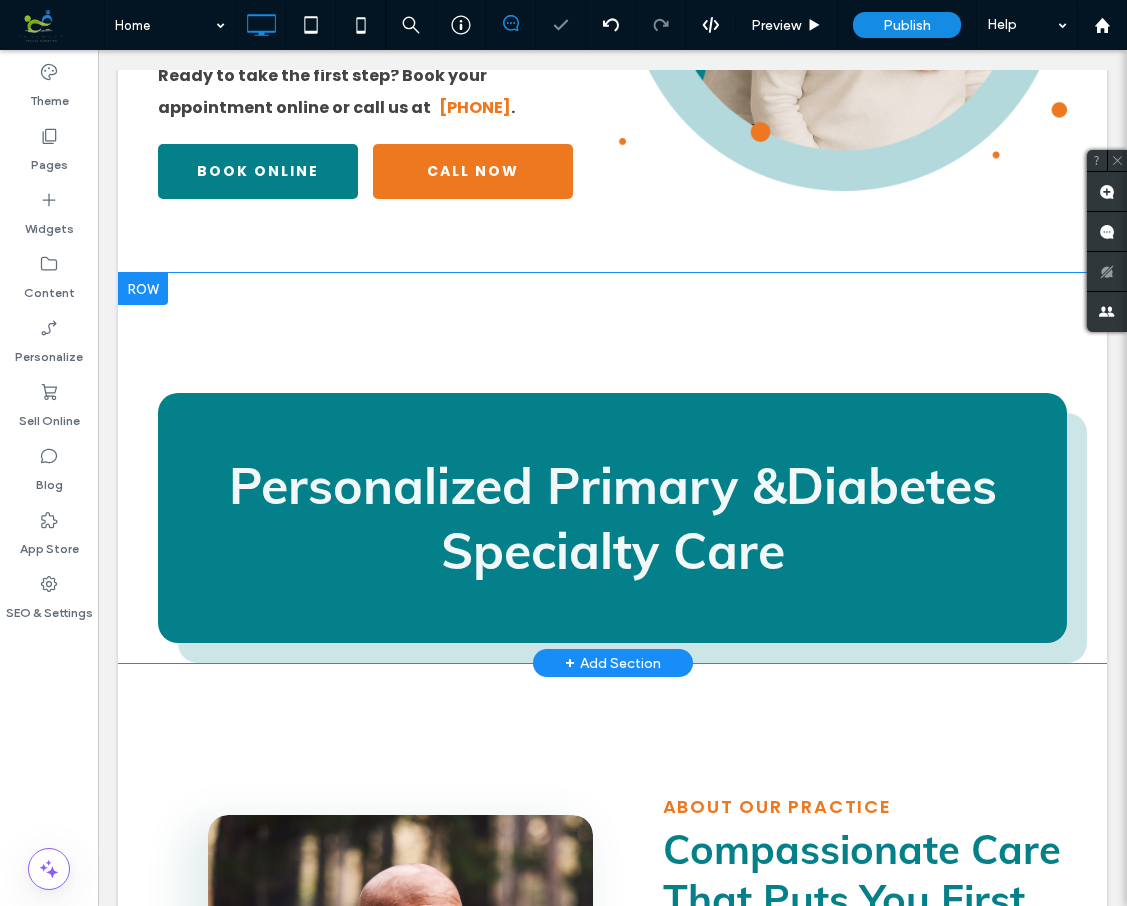 scroll, scrollTop: 0, scrollLeft: 0, axis: both 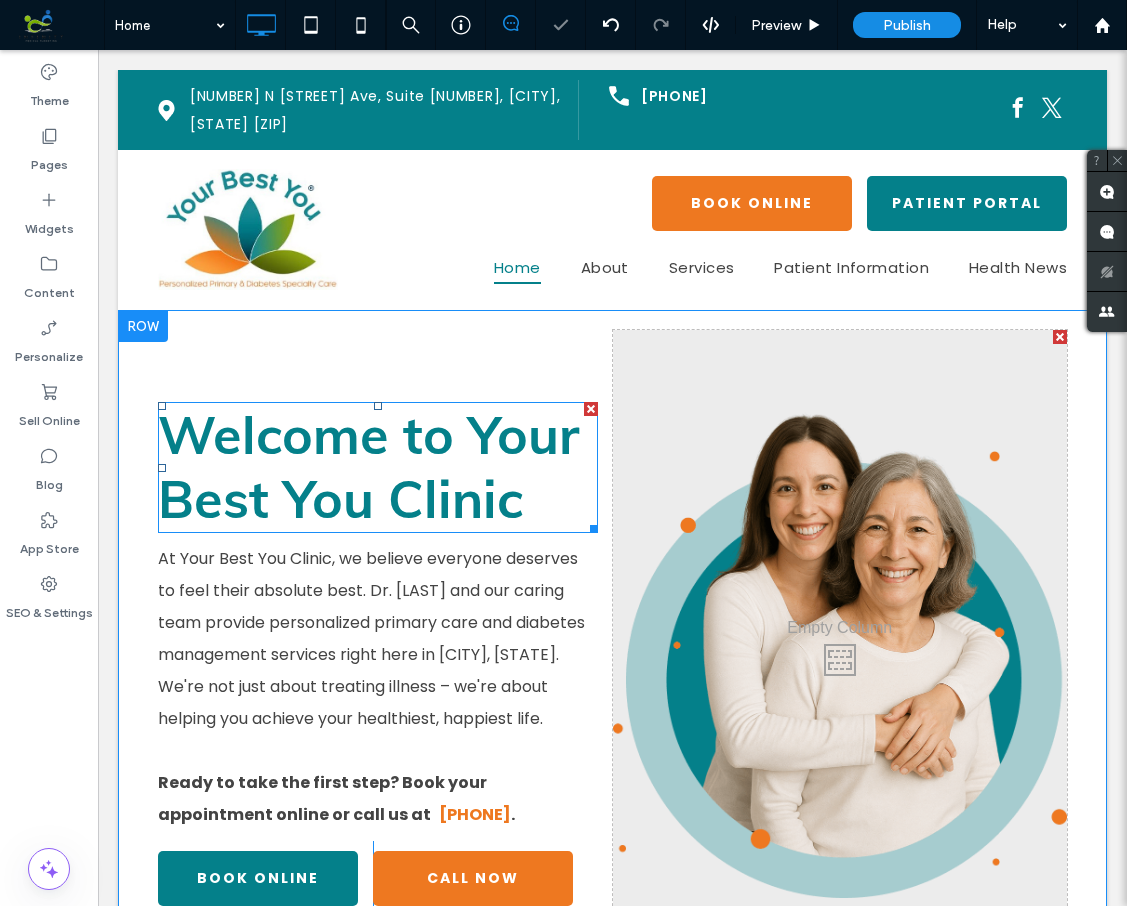 click on "Welcome to Your Best You Clinic" at bounding box center [368, 466] 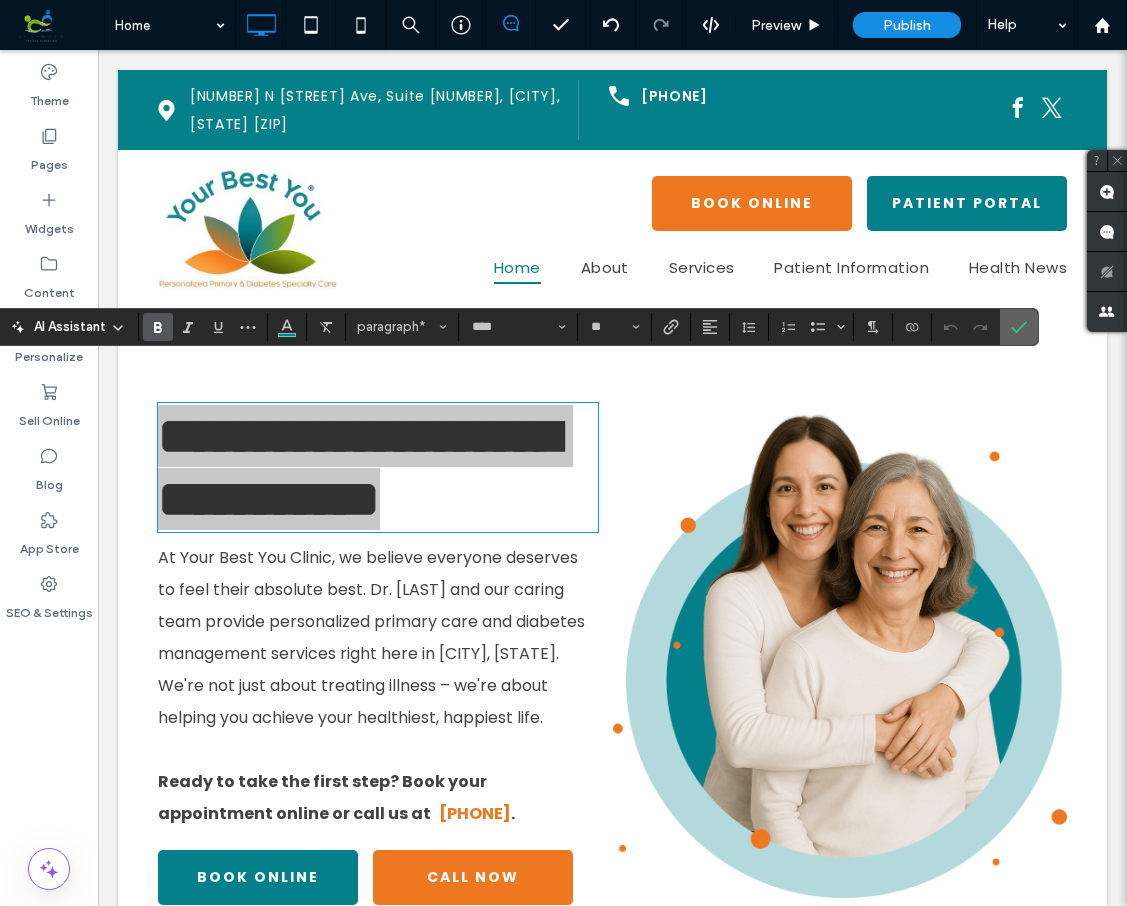 click 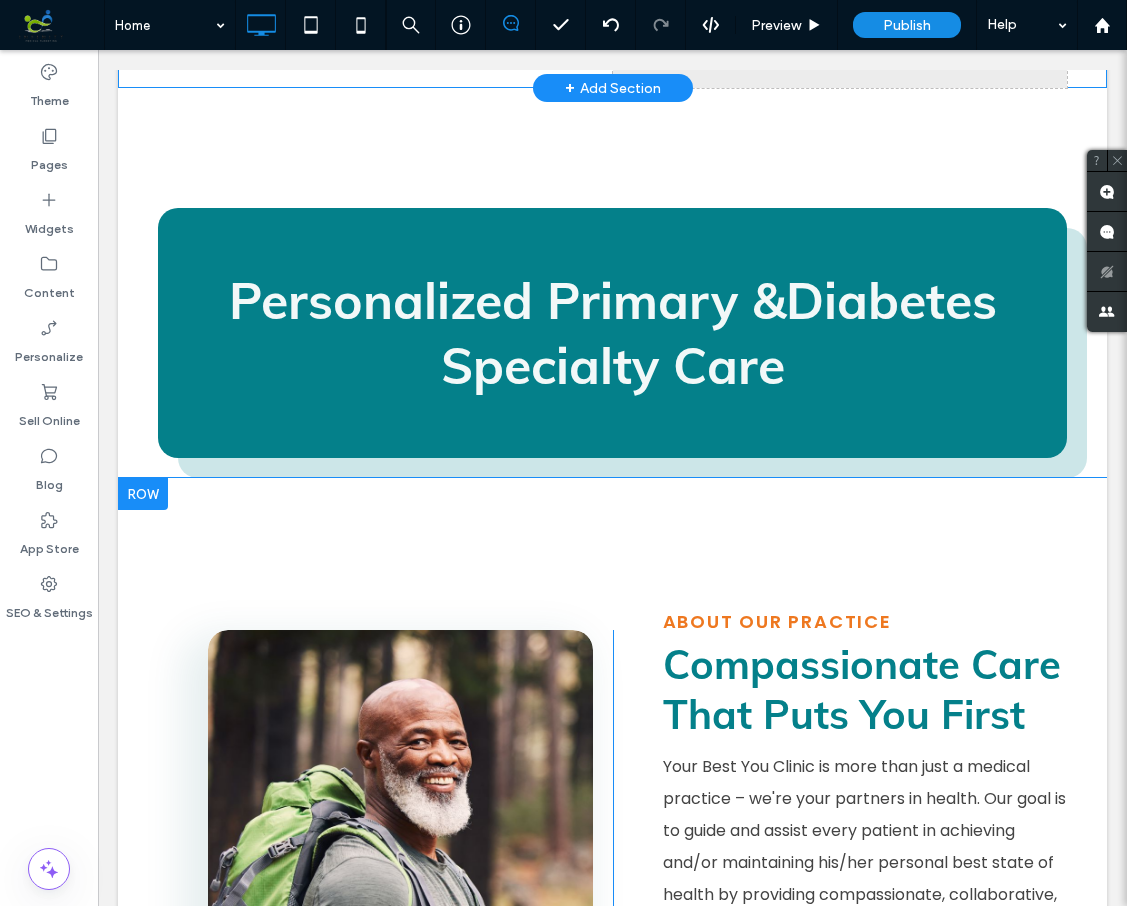 scroll, scrollTop: 791, scrollLeft: 0, axis: vertical 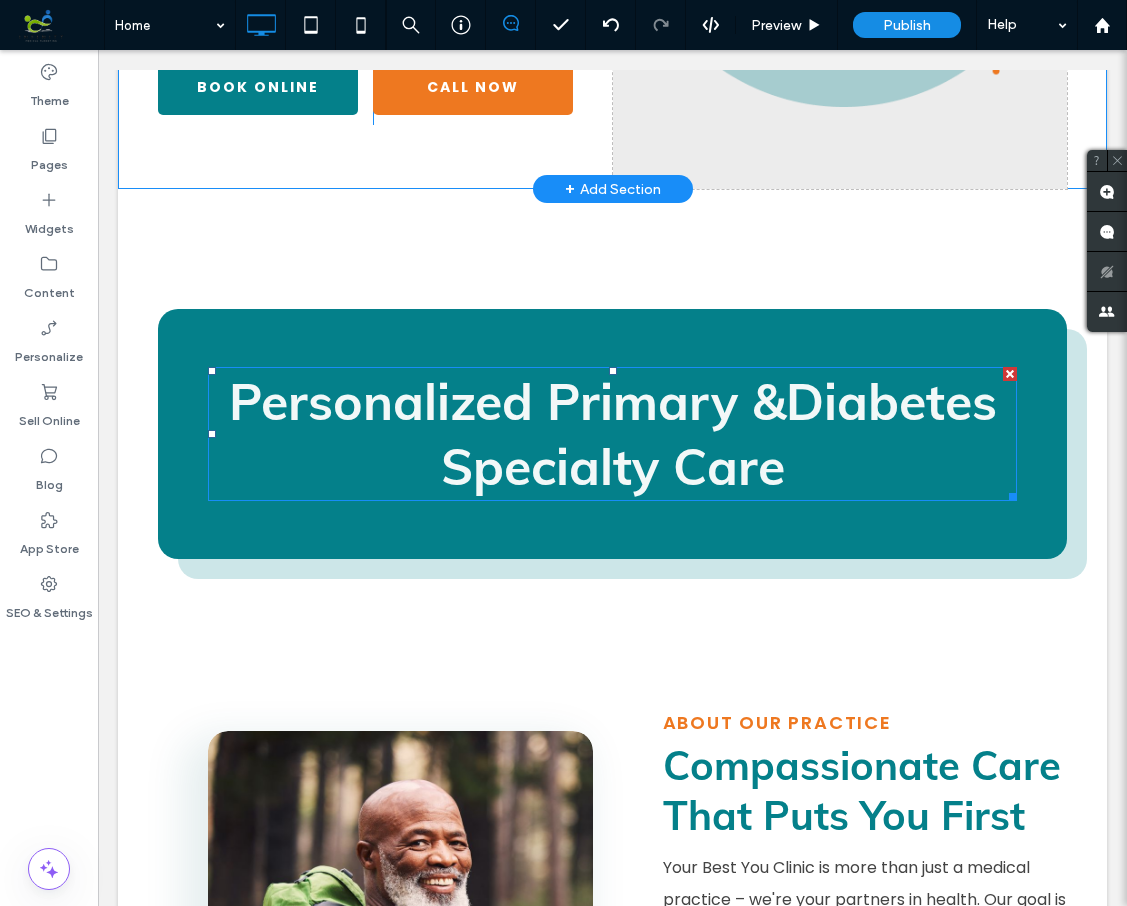 click on "Personalized Primary &  ﻿ Diabetes Specialty Care" at bounding box center [613, 434] 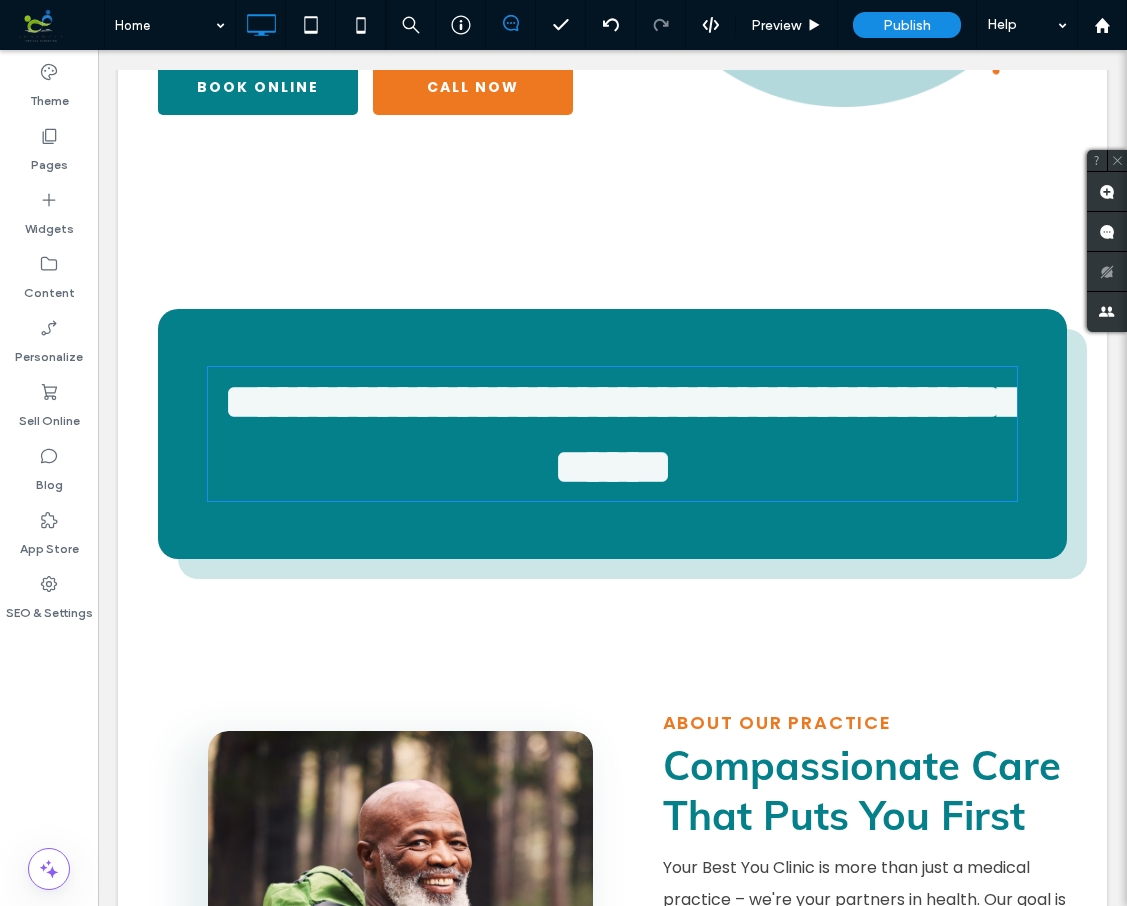 type on "****" 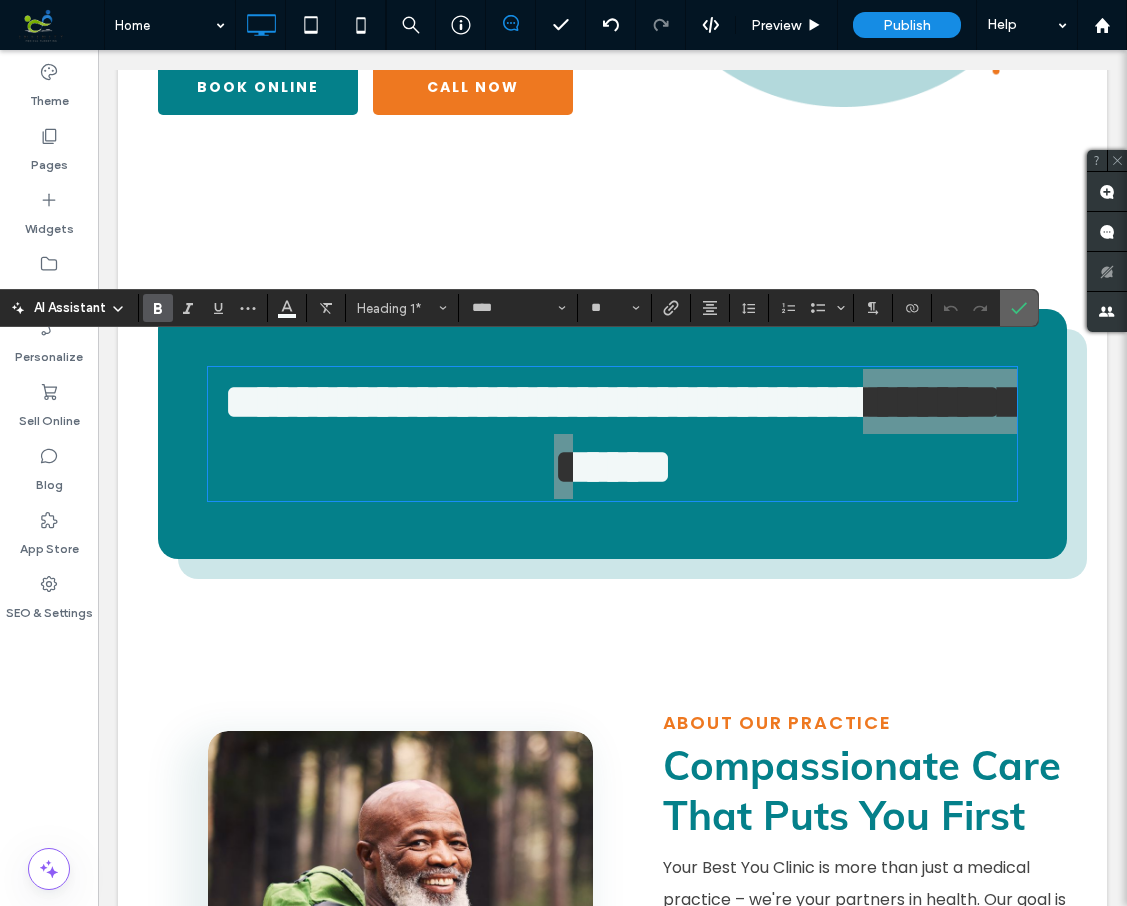 click 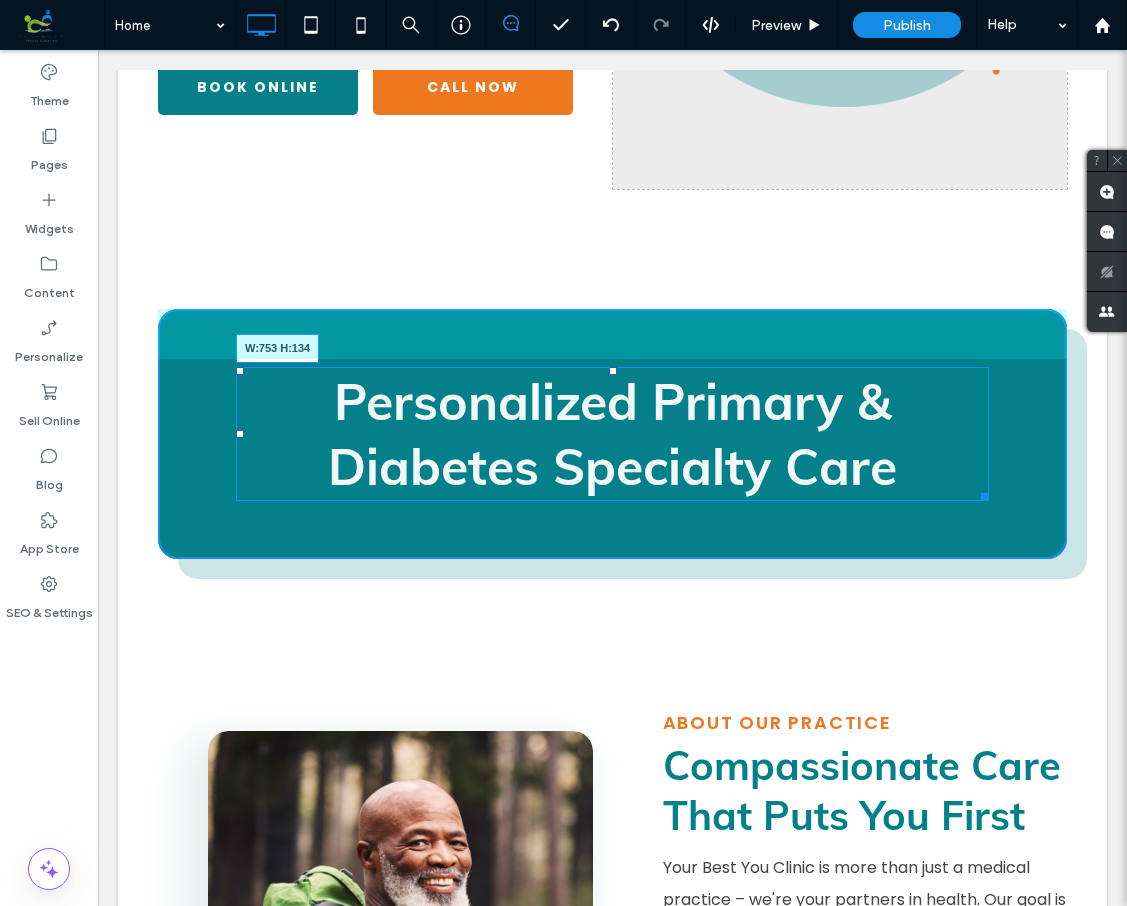 drag, startPoint x: 1014, startPoint y: 469, endPoint x: 987, endPoint y: 470, distance: 27.018513 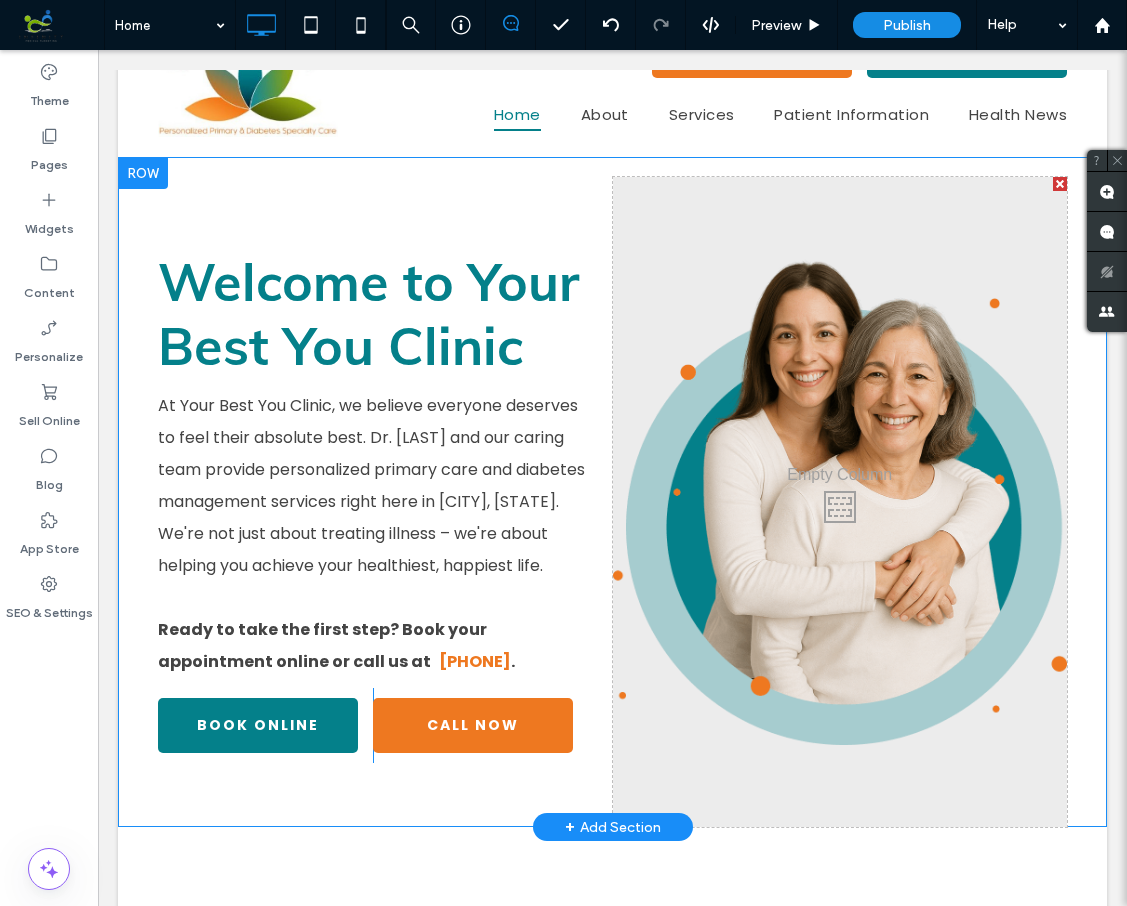 scroll, scrollTop: 0, scrollLeft: 0, axis: both 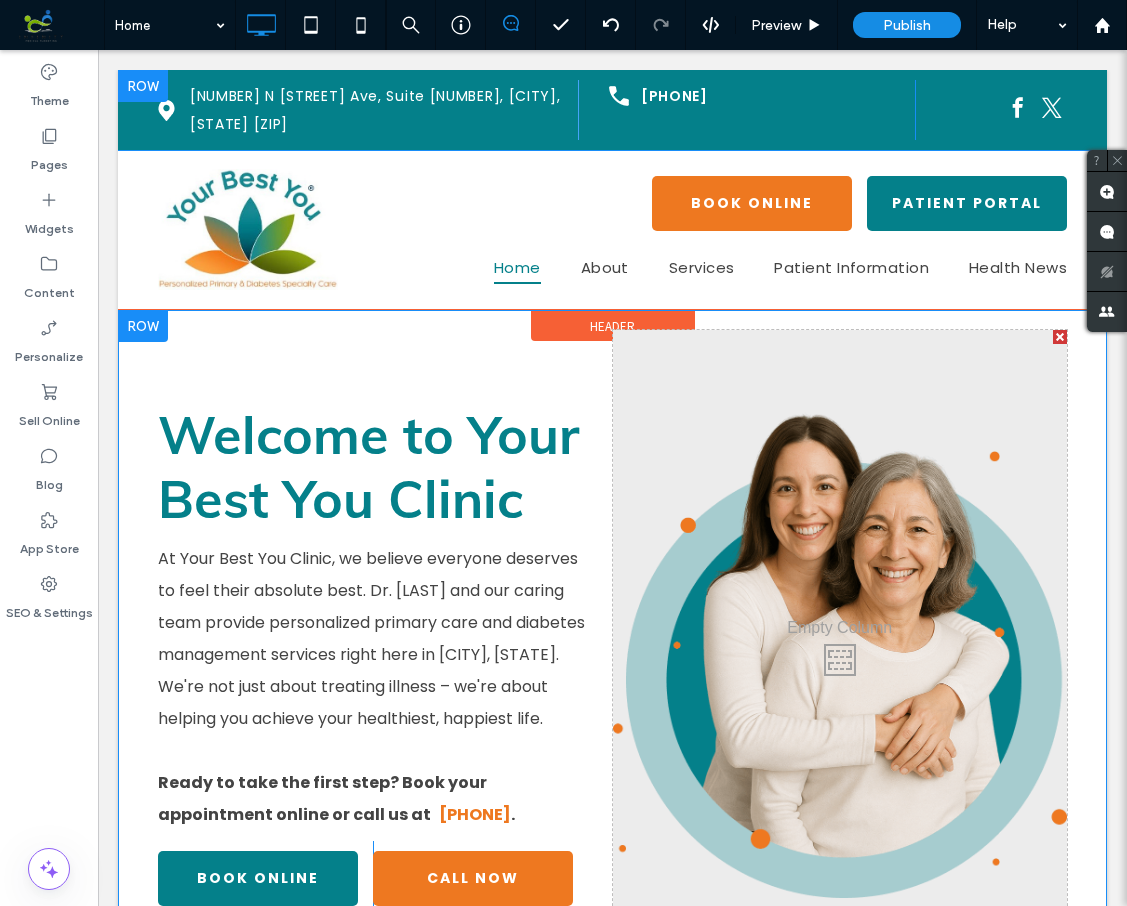 click at bounding box center (143, 86) 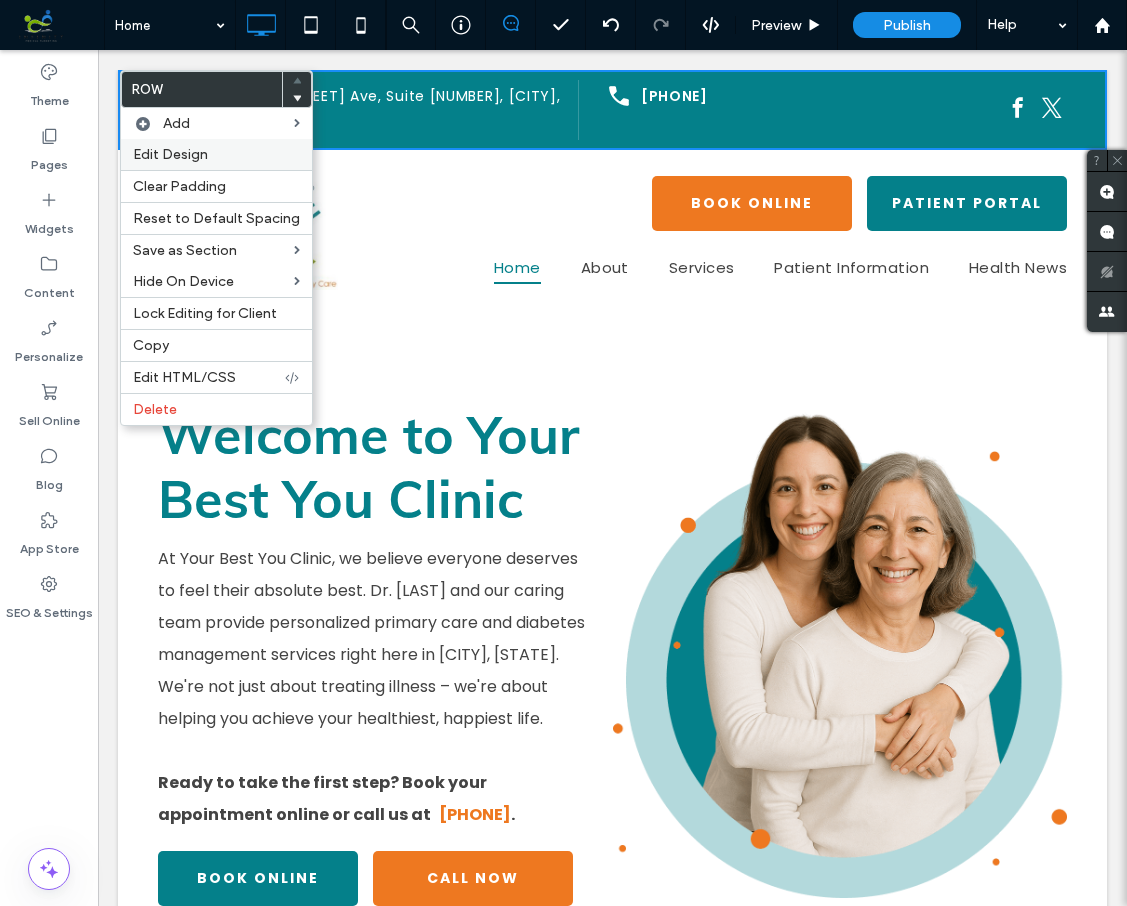 click on "Edit Design" at bounding box center (170, 154) 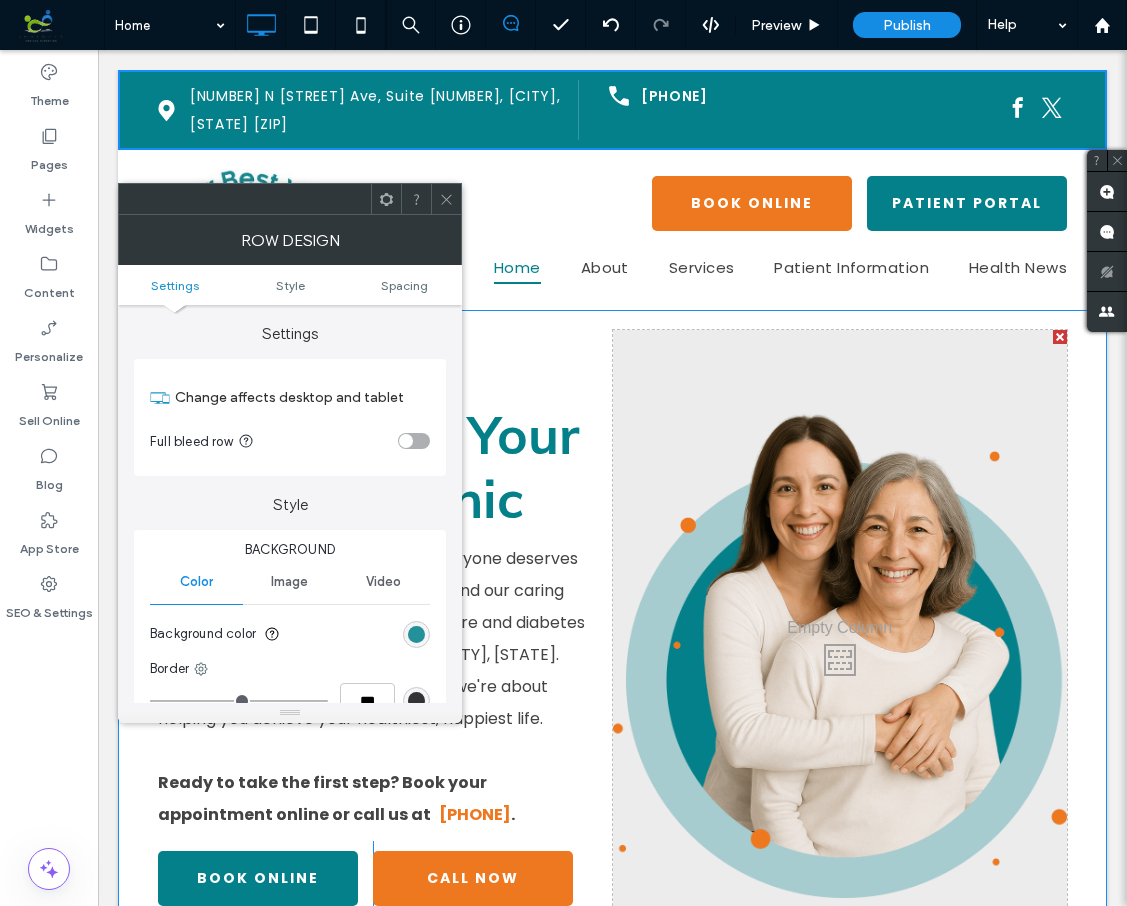 click at bounding box center [416, 634] 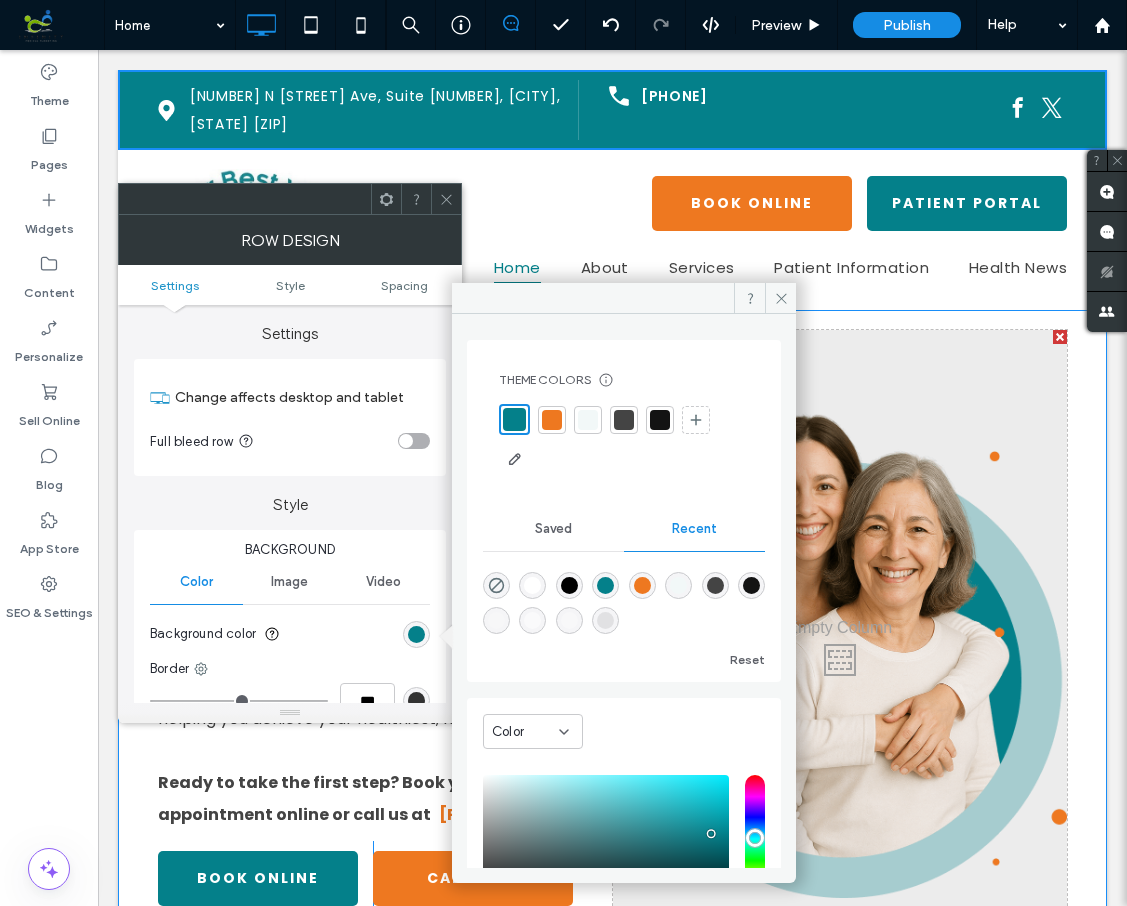 click at bounding box center [552, 420] 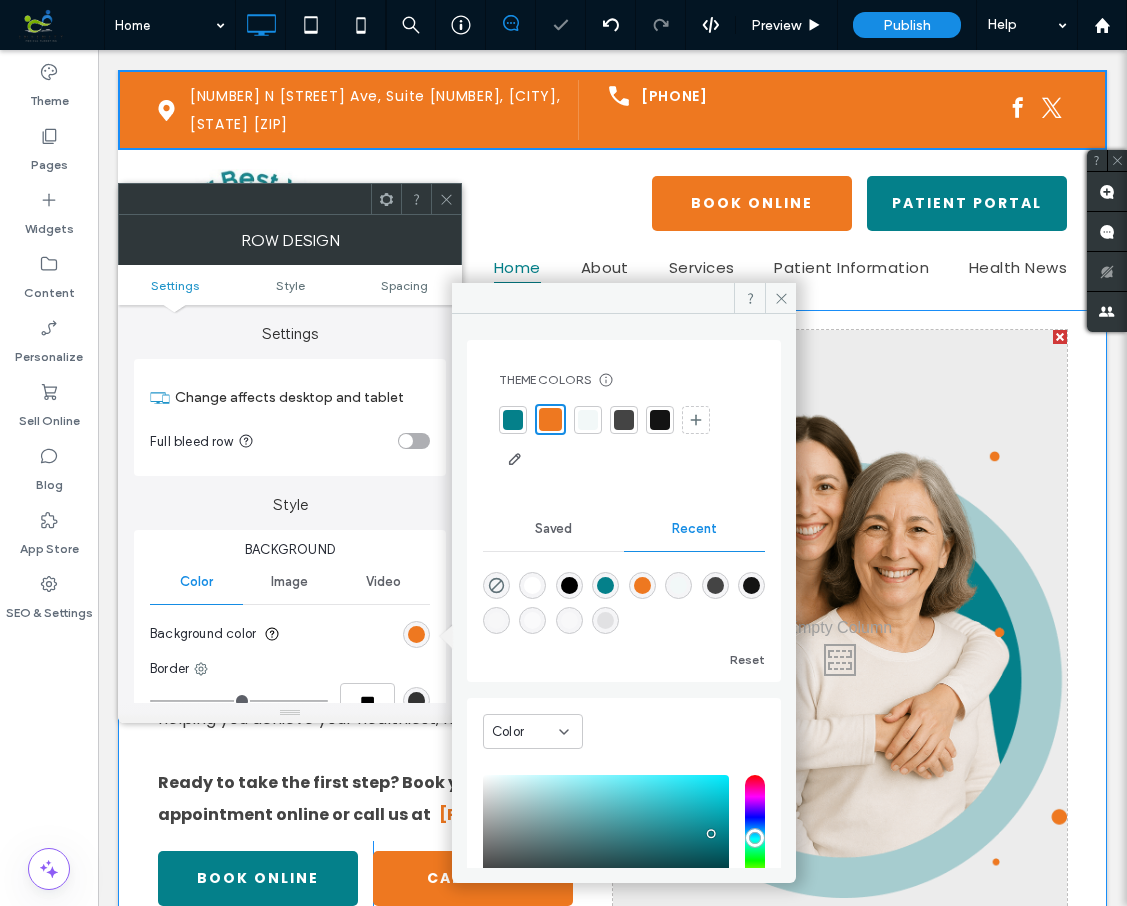 click 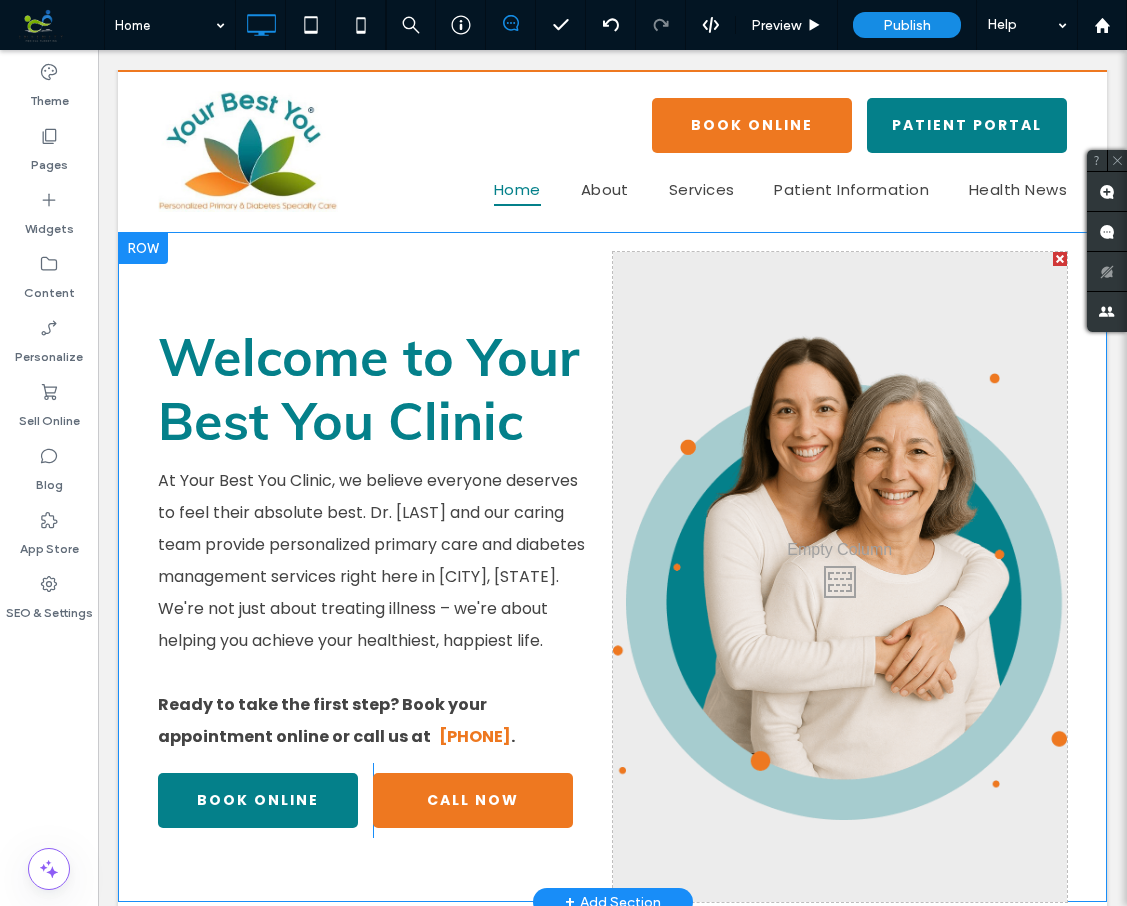 scroll, scrollTop: 0, scrollLeft: 0, axis: both 